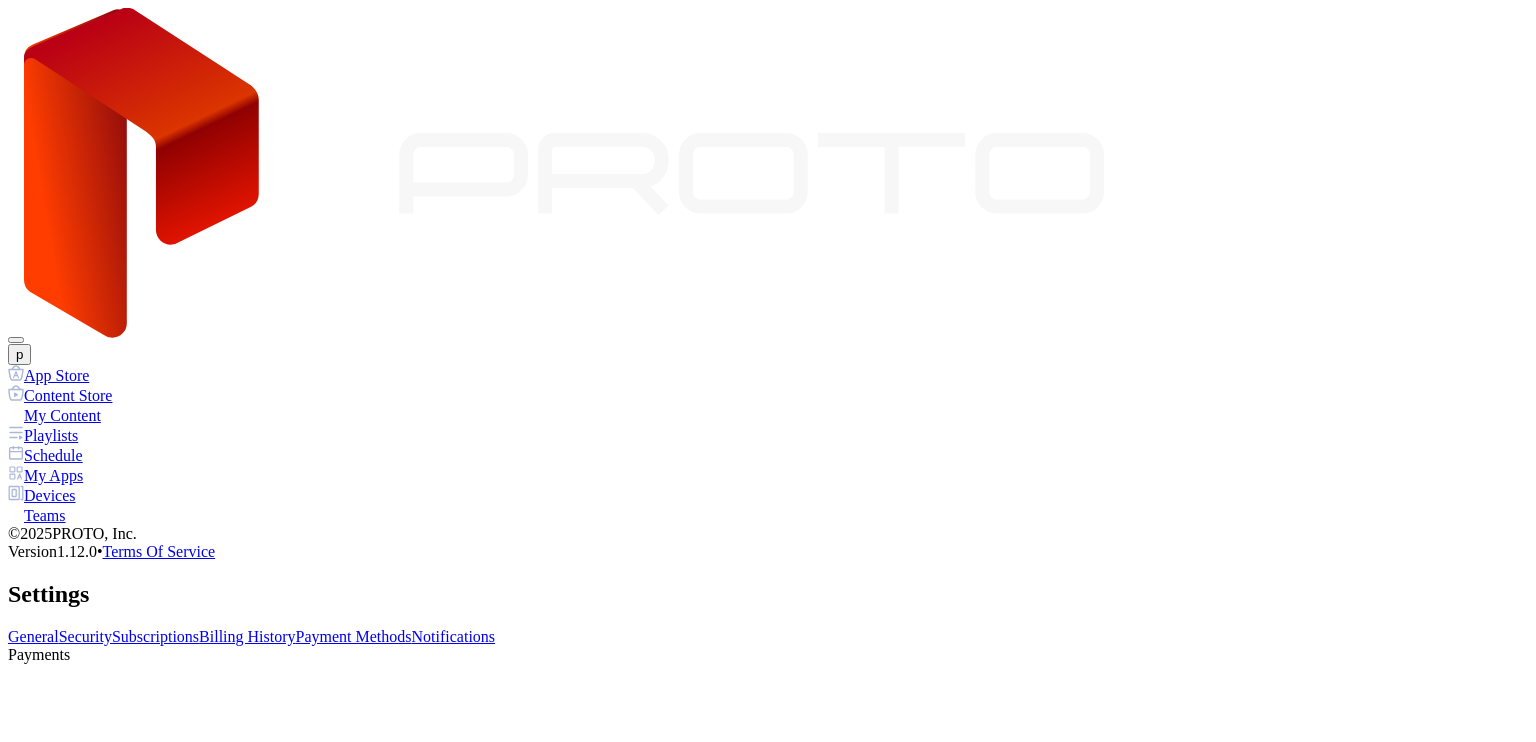 scroll, scrollTop: 0, scrollLeft: 0, axis: both 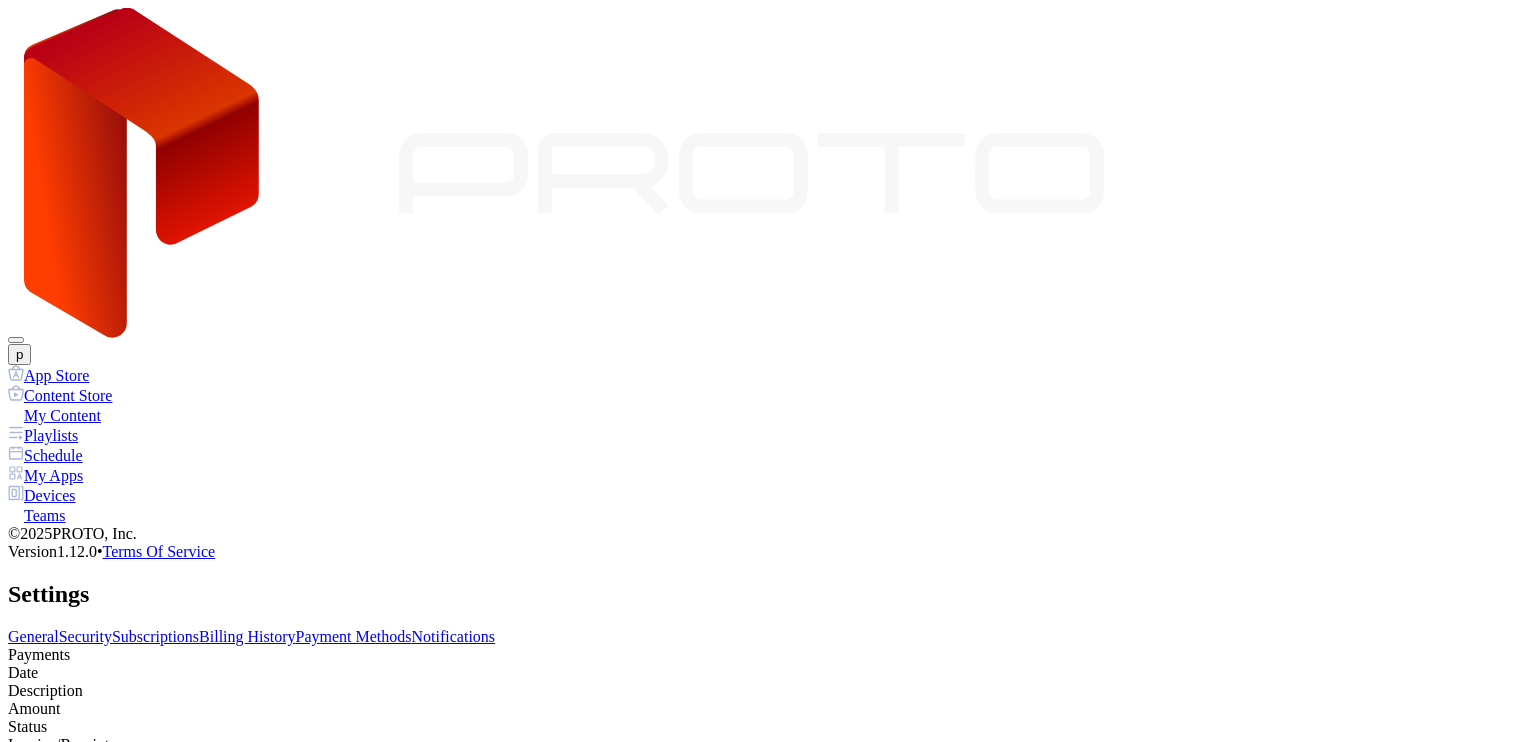 click on "Payment Methods" at bounding box center (354, 636) 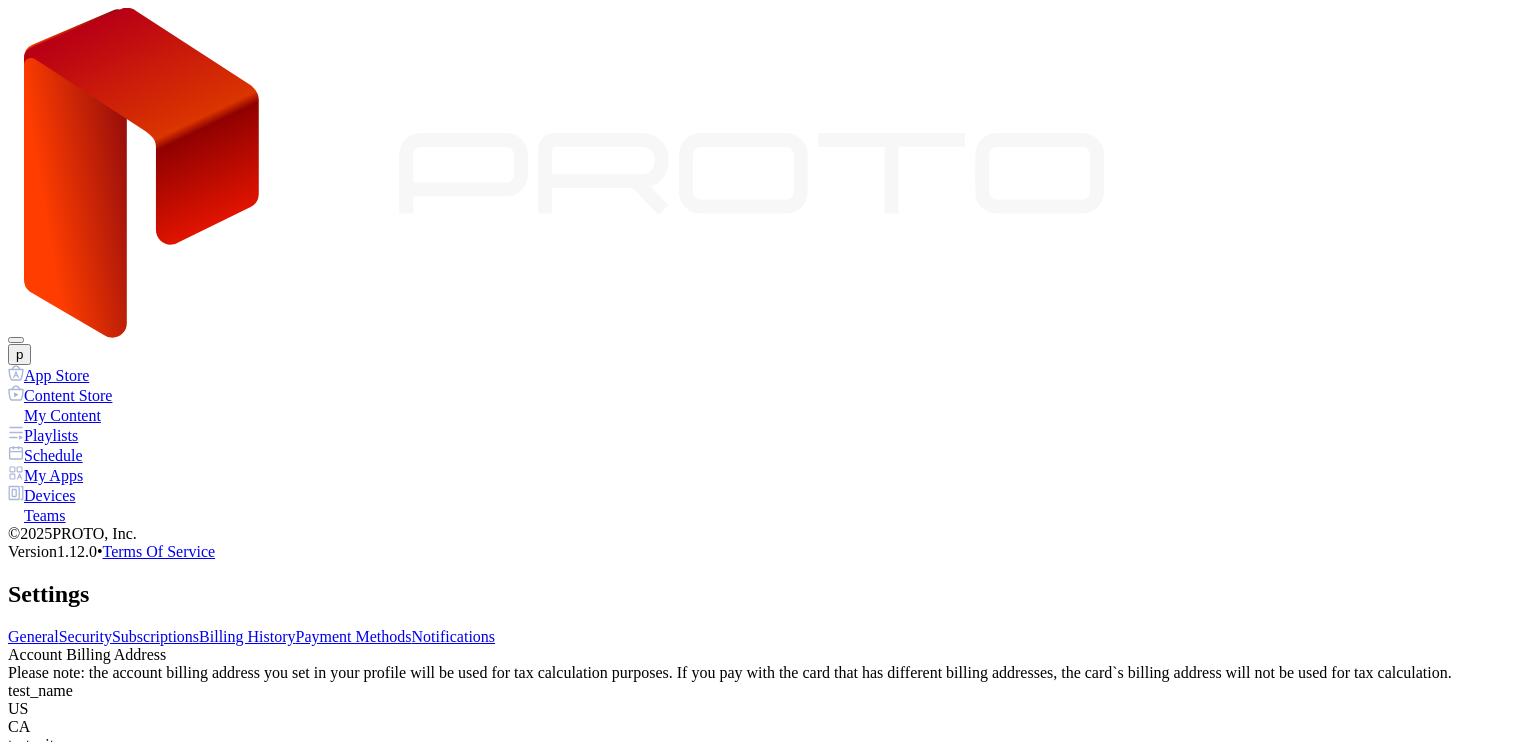 scroll, scrollTop: 0, scrollLeft: 0, axis: both 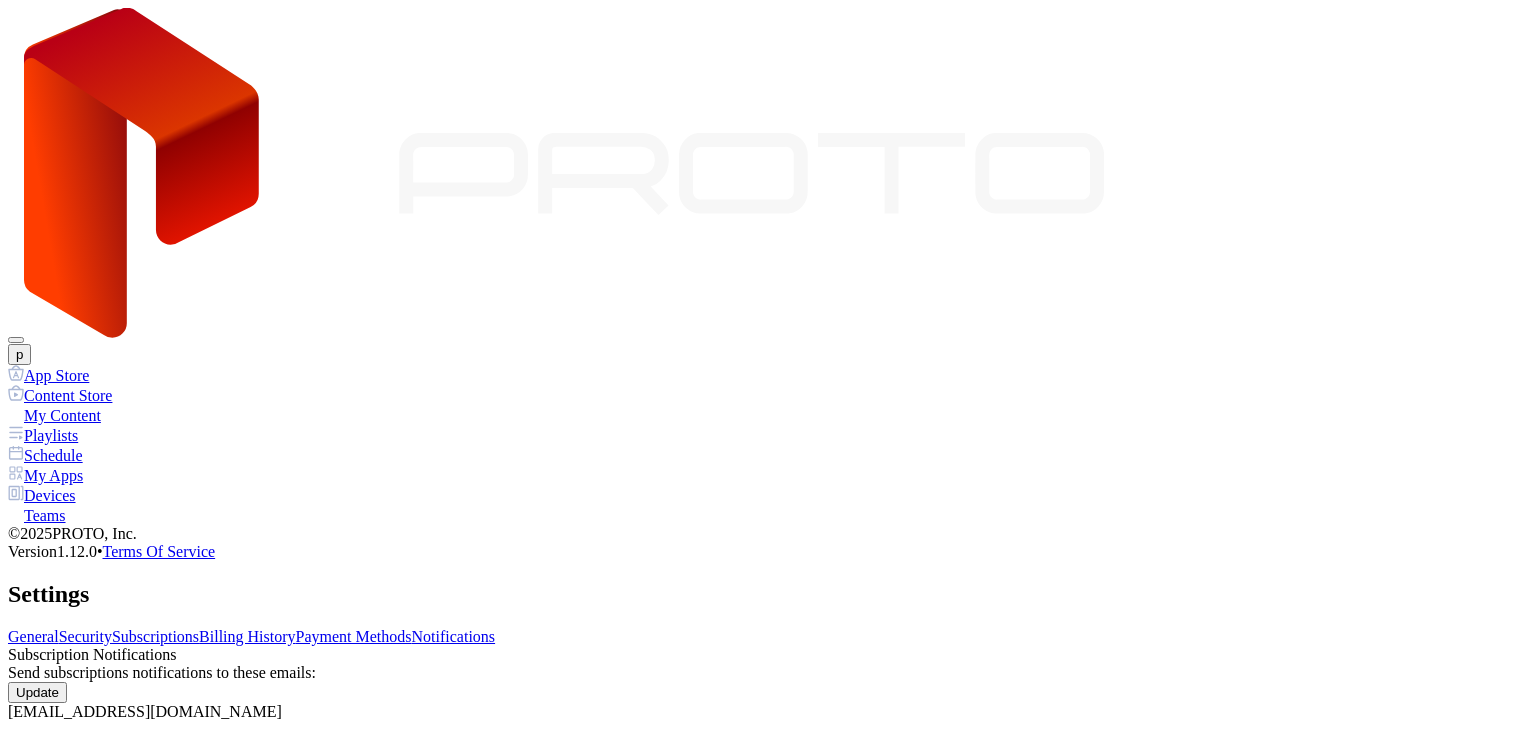 click on "Subscriptions" at bounding box center (155, 636) 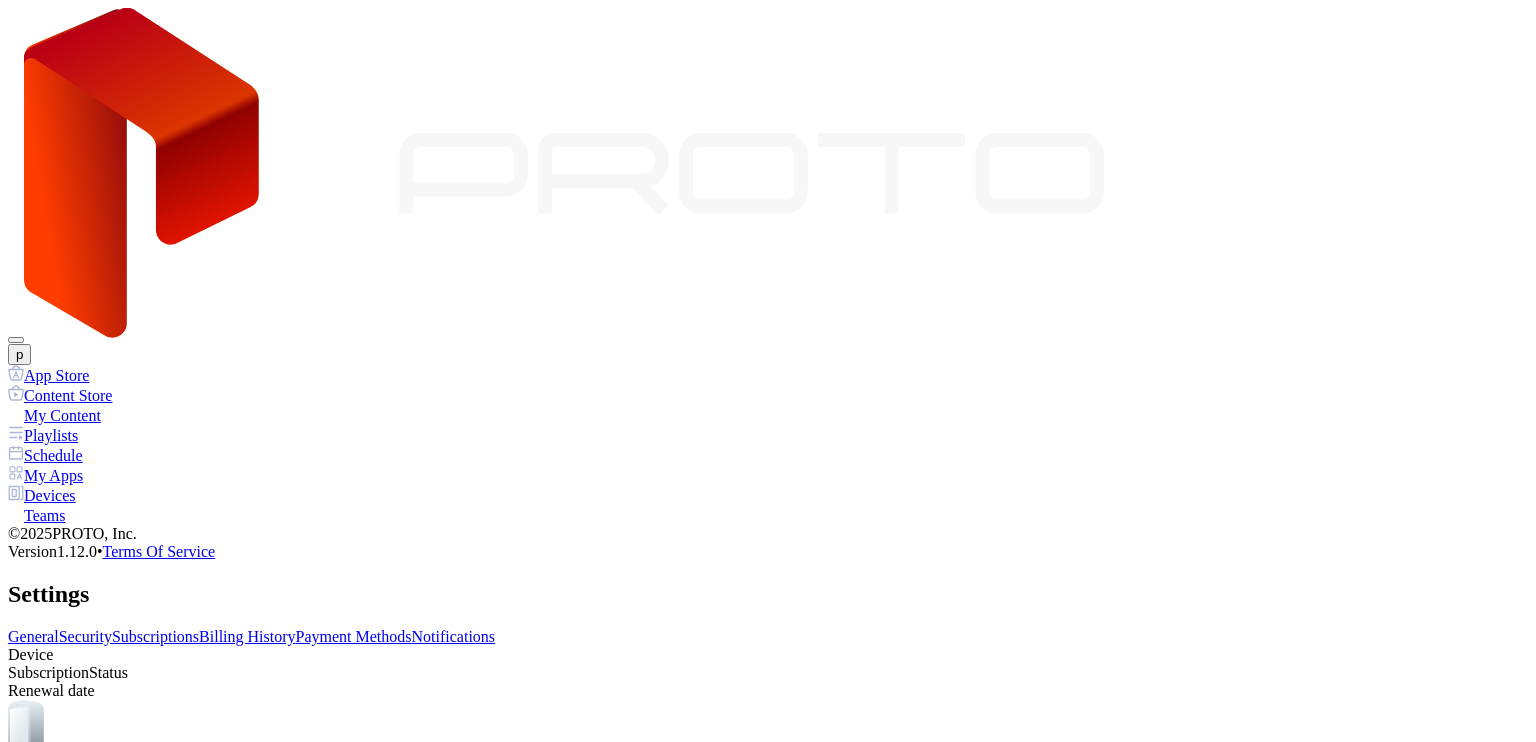 scroll, scrollTop: 0, scrollLeft: 0, axis: both 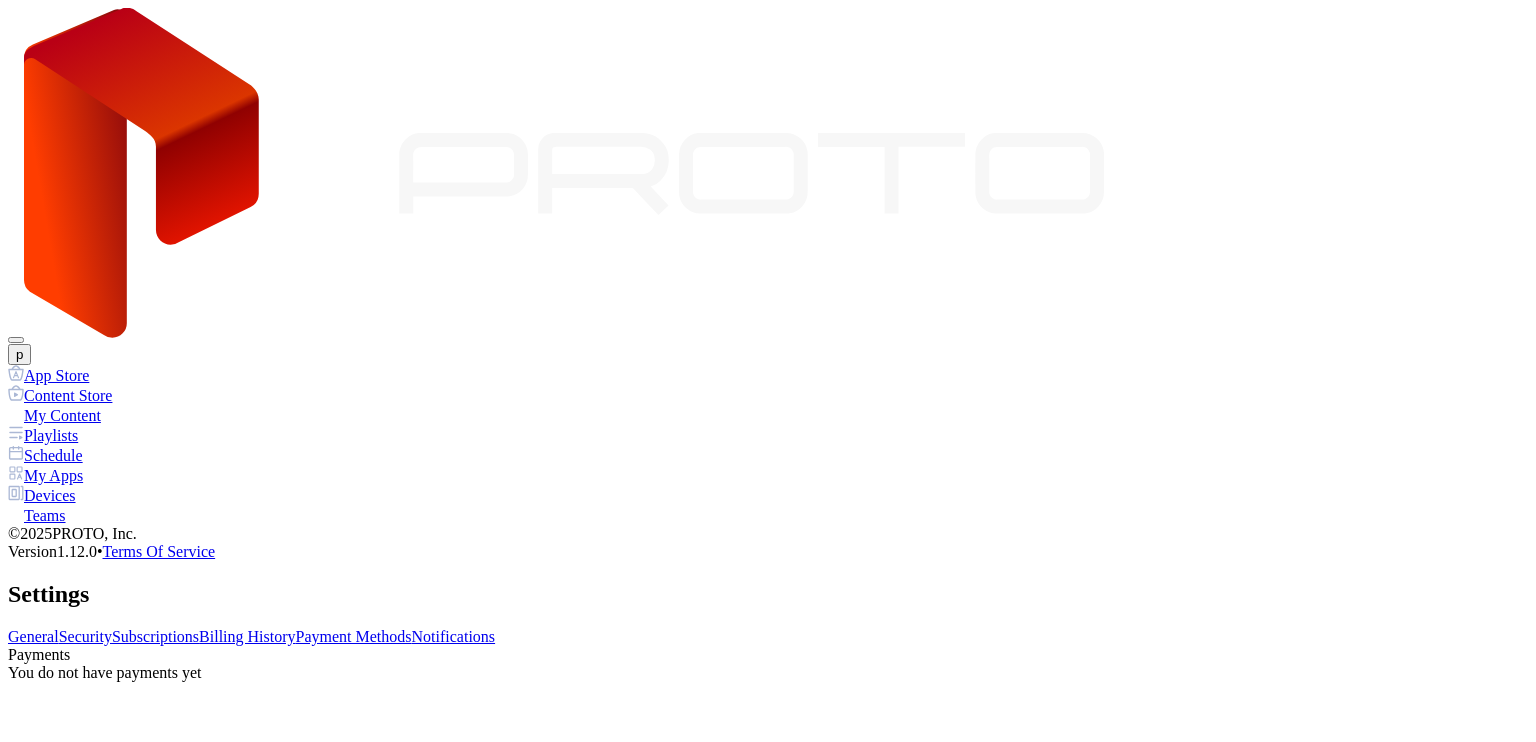 click on "Payment Methods" at bounding box center (354, 636) 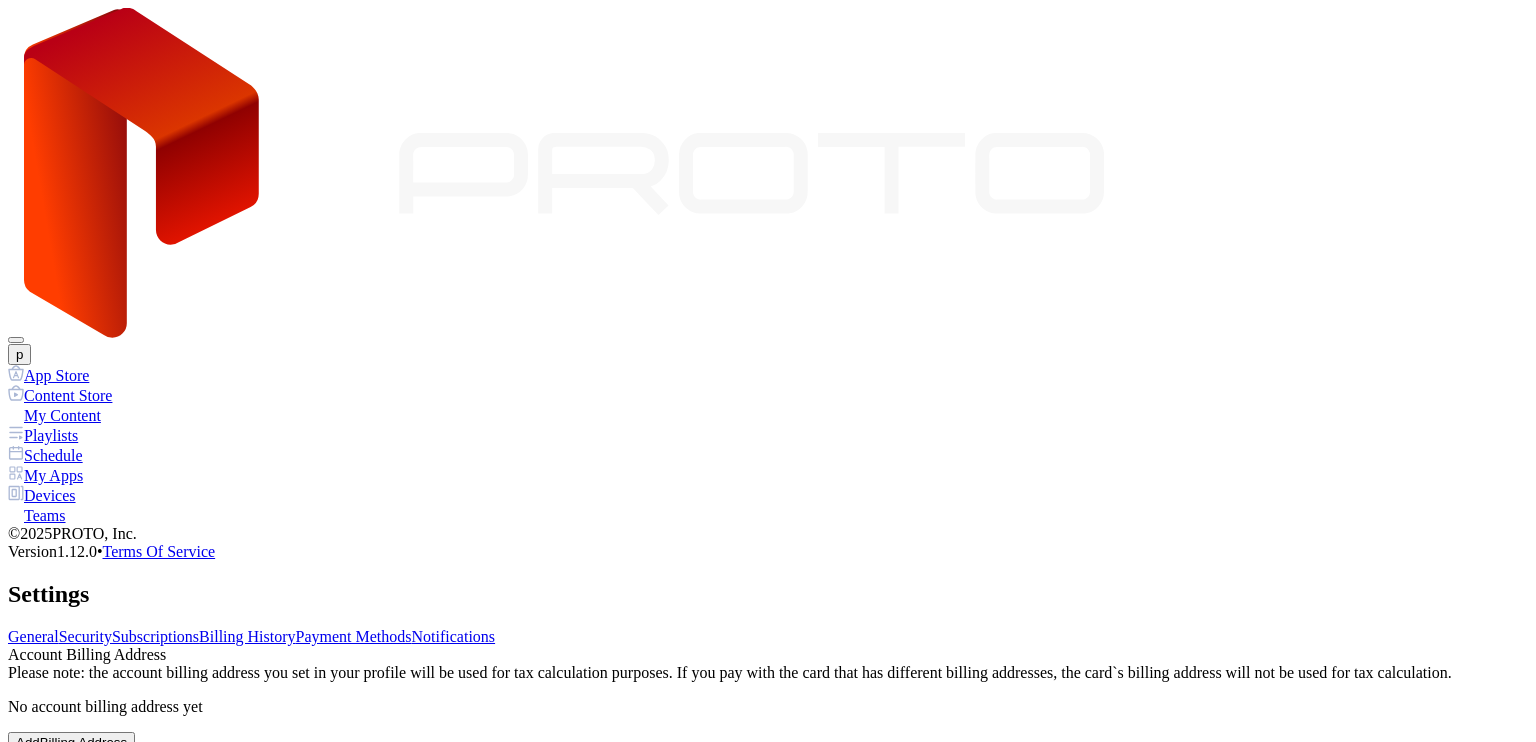 click on "My Apps" at bounding box center (768, 475) 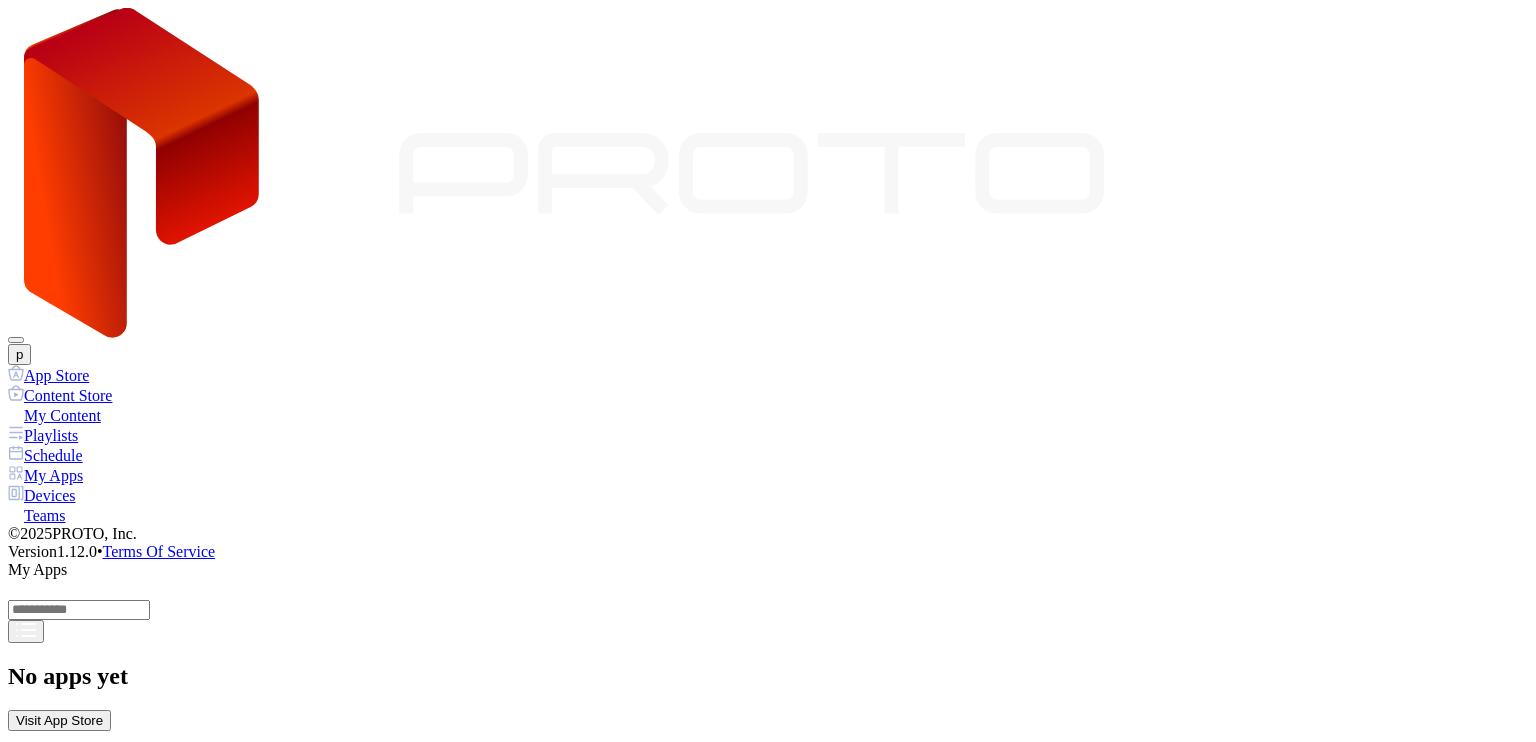 click on "App Store" at bounding box center [768, 375] 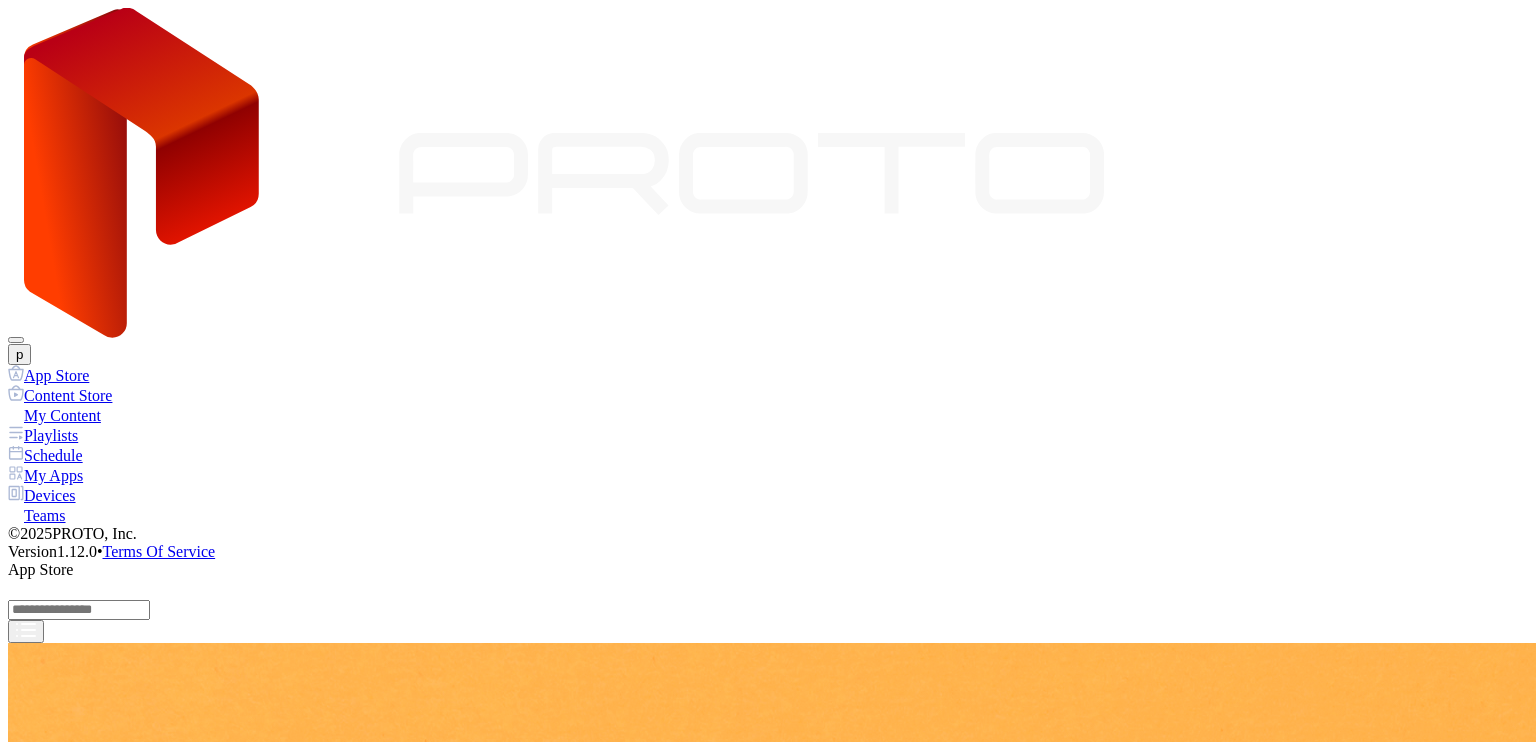 scroll, scrollTop: 0, scrollLeft: 0, axis: both 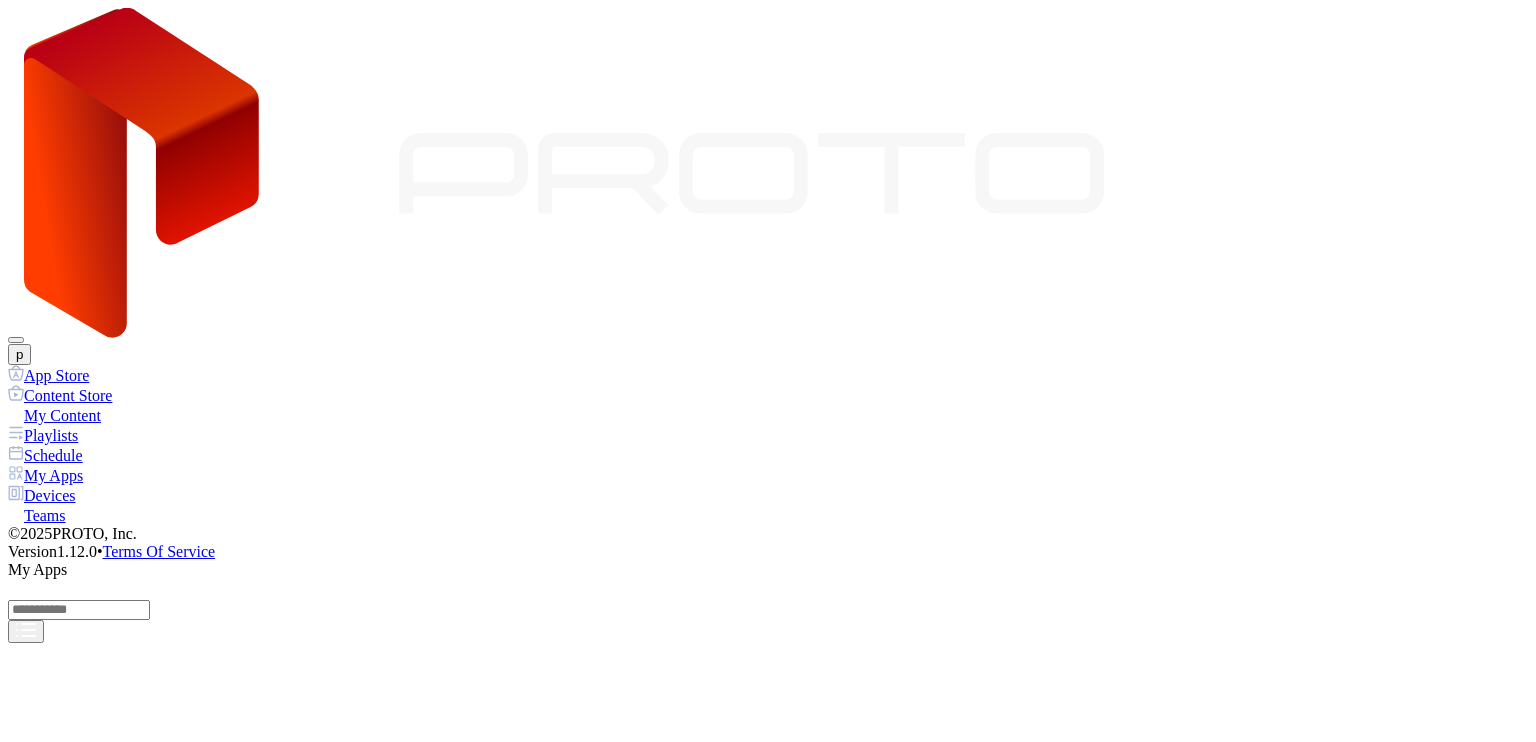 click 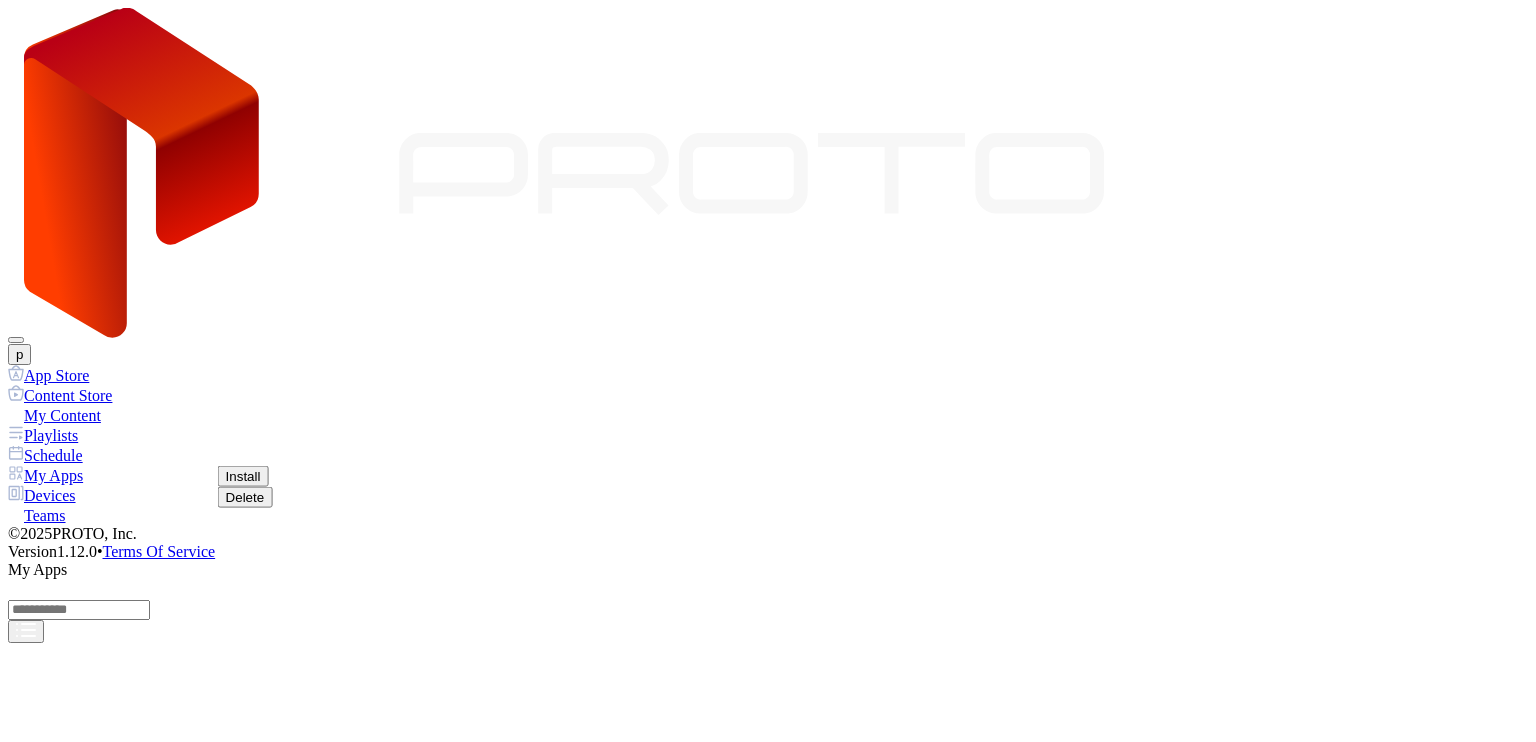 click on "Install" at bounding box center [243, 476] 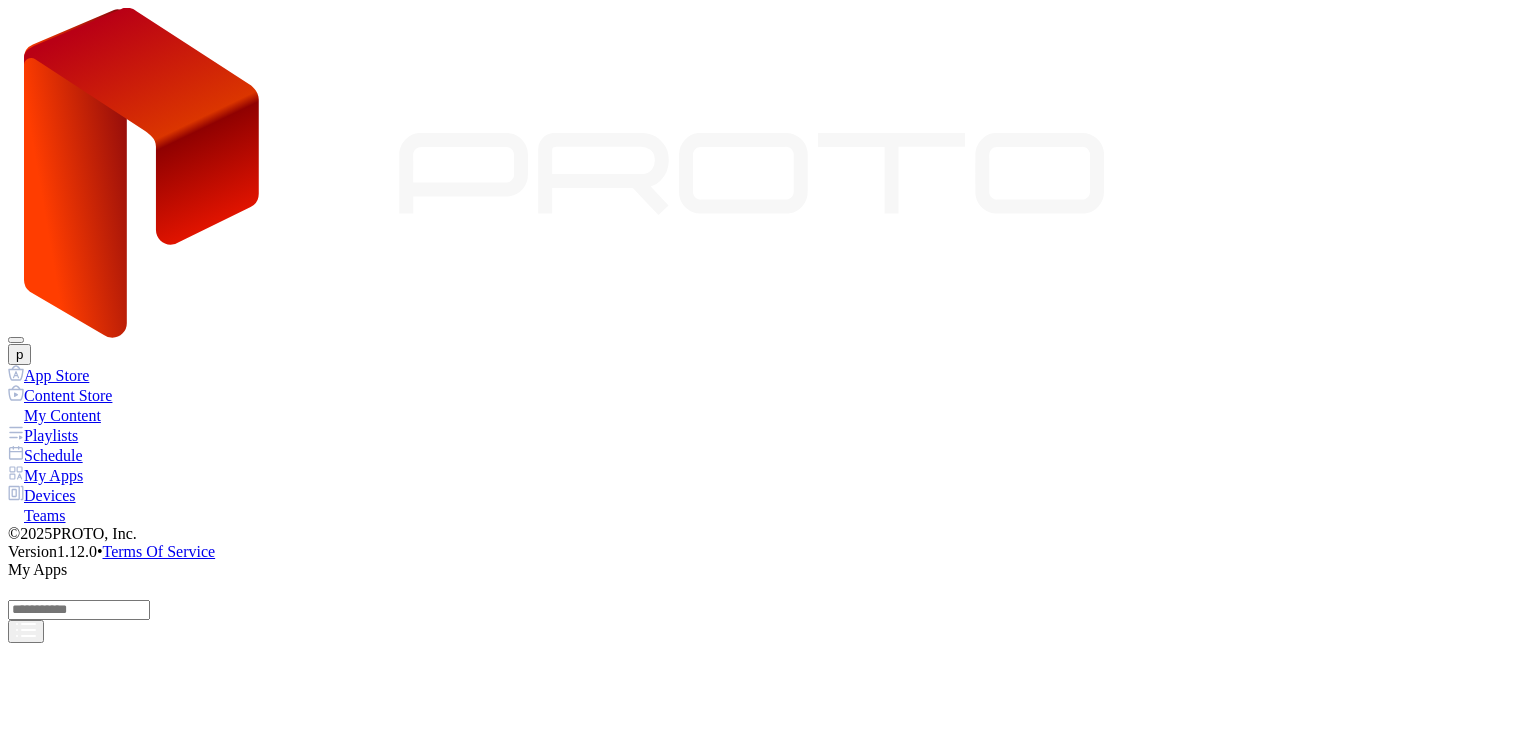 click at bounding box center [79, 44560] 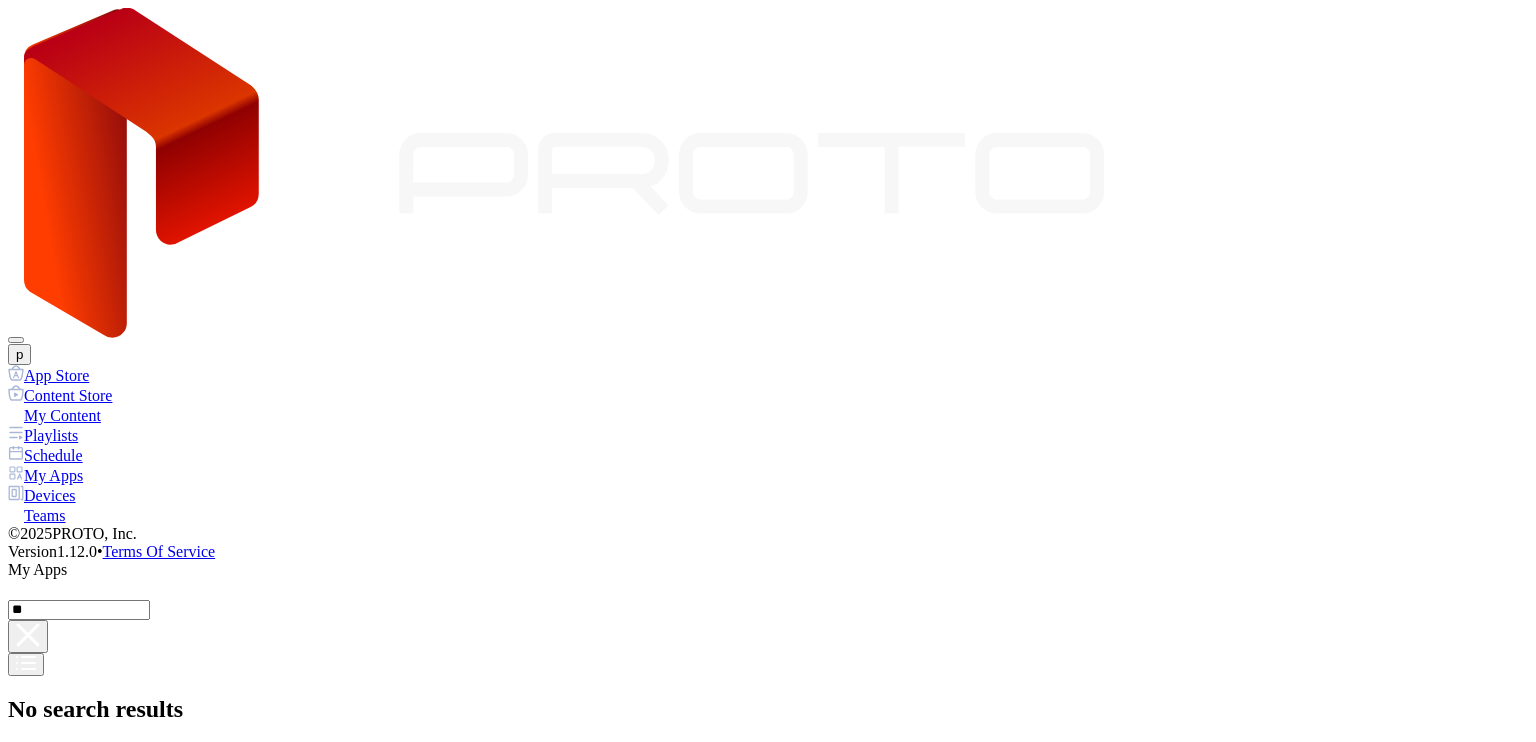 type on "*" 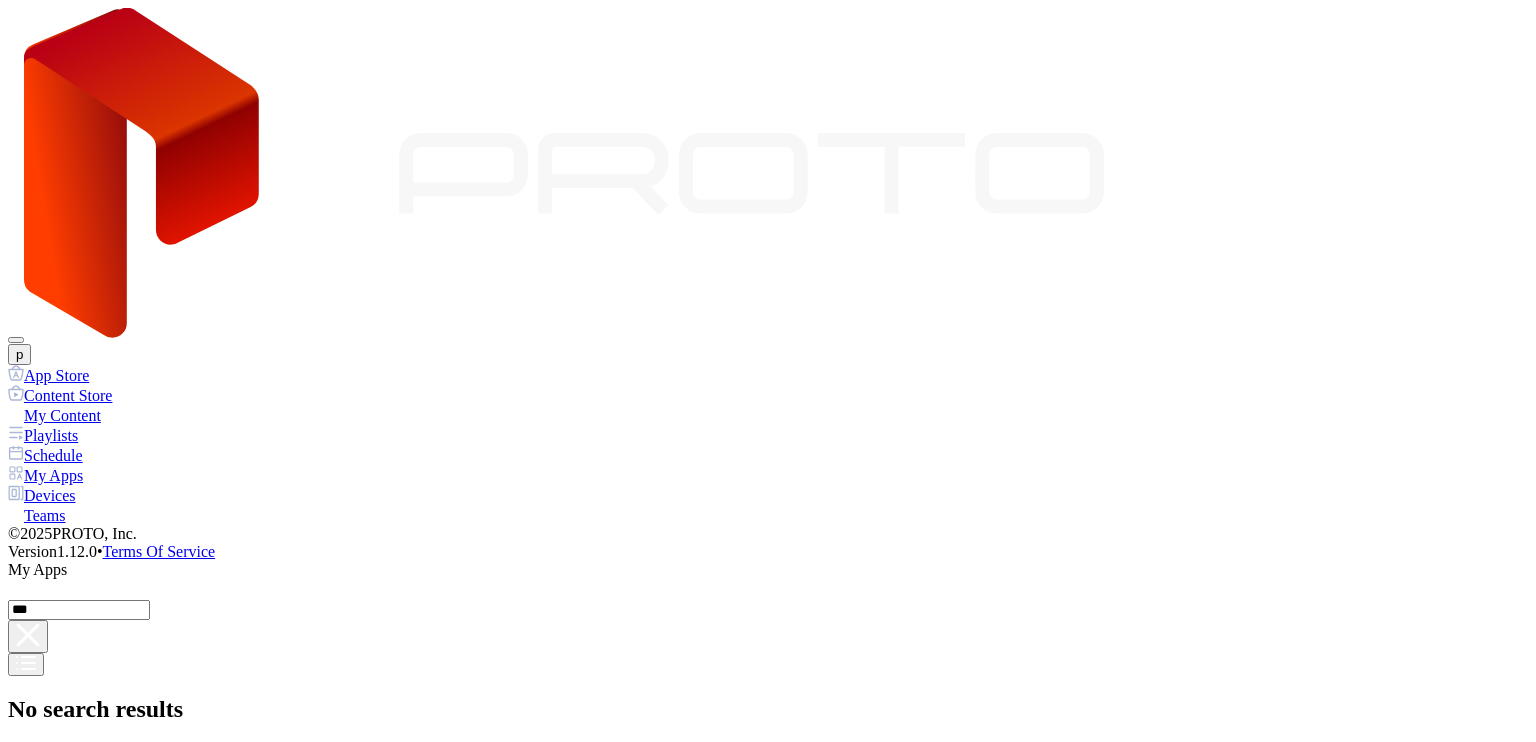 type on "***" 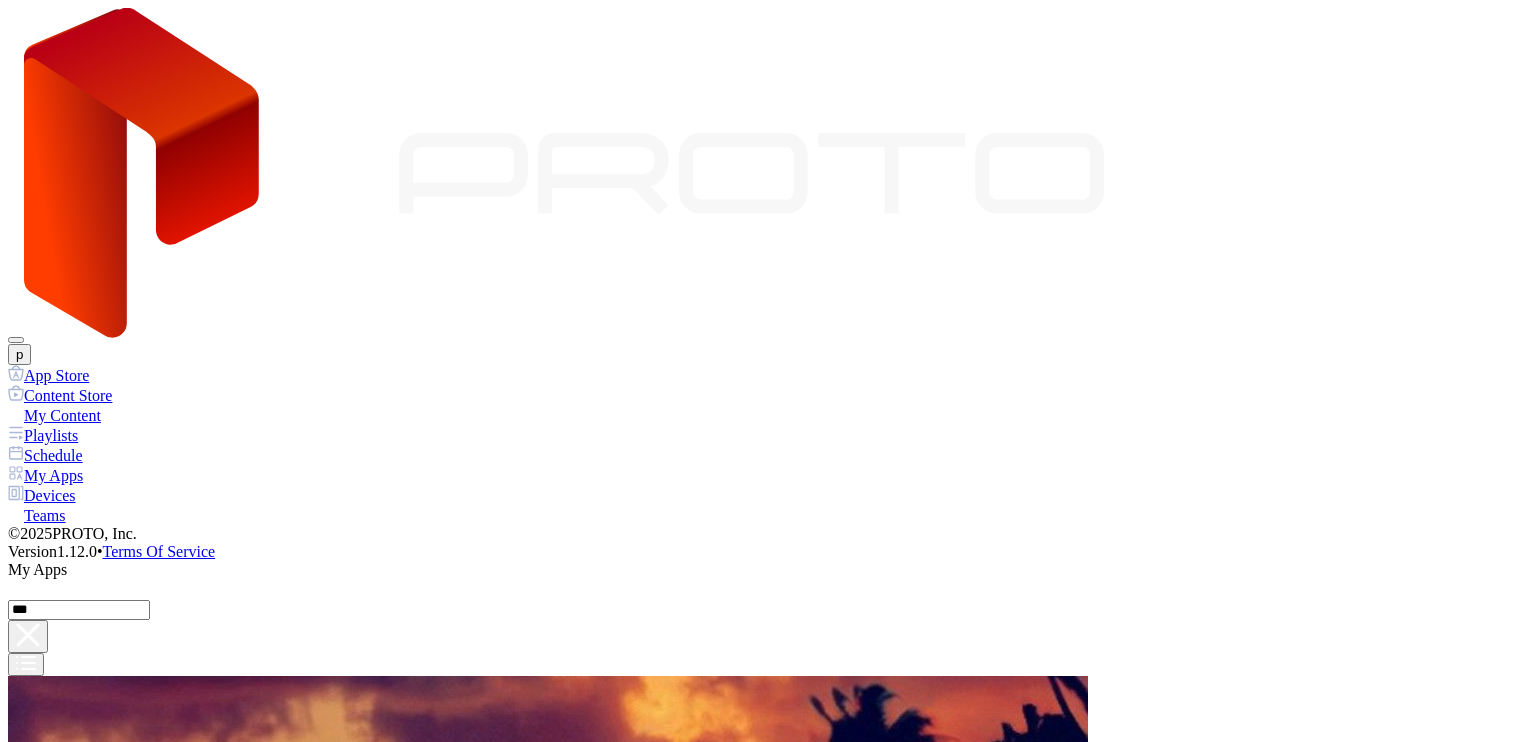 click on "Install" at bounding box center [33, 1824] 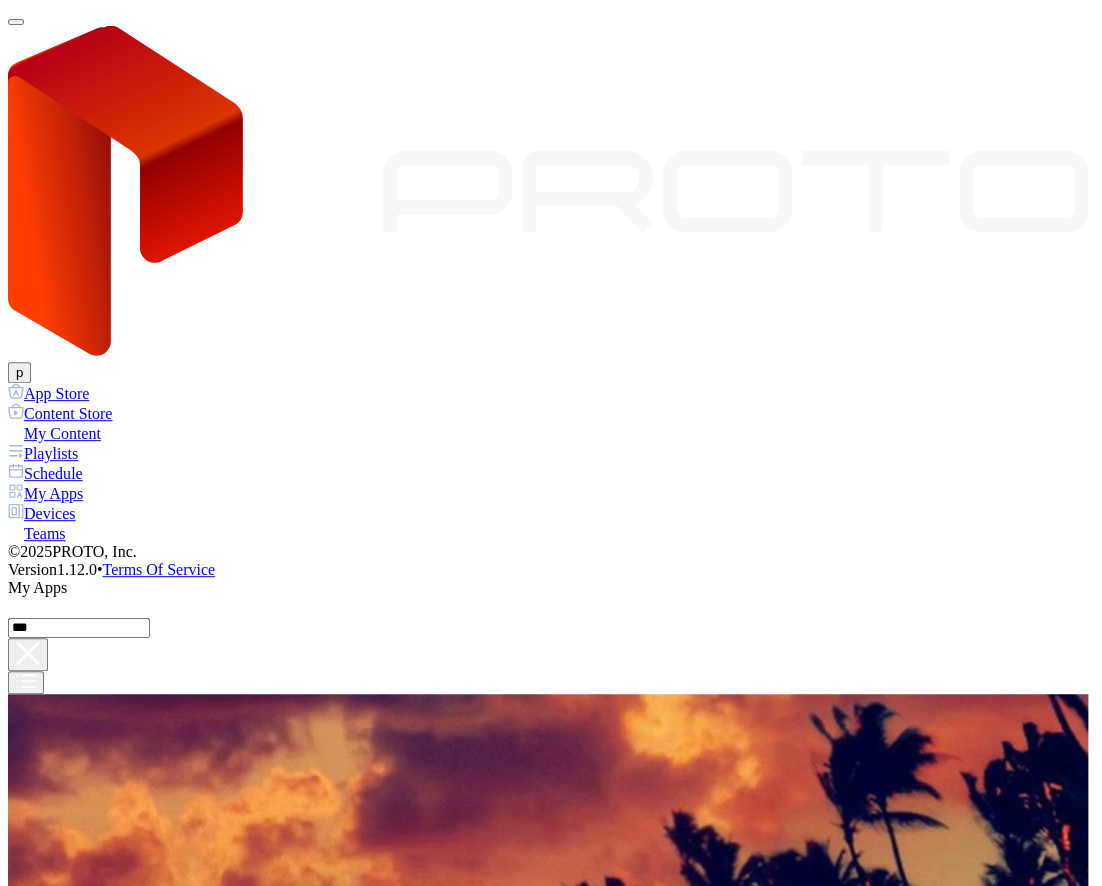 click at bounding box center [28, 4561] 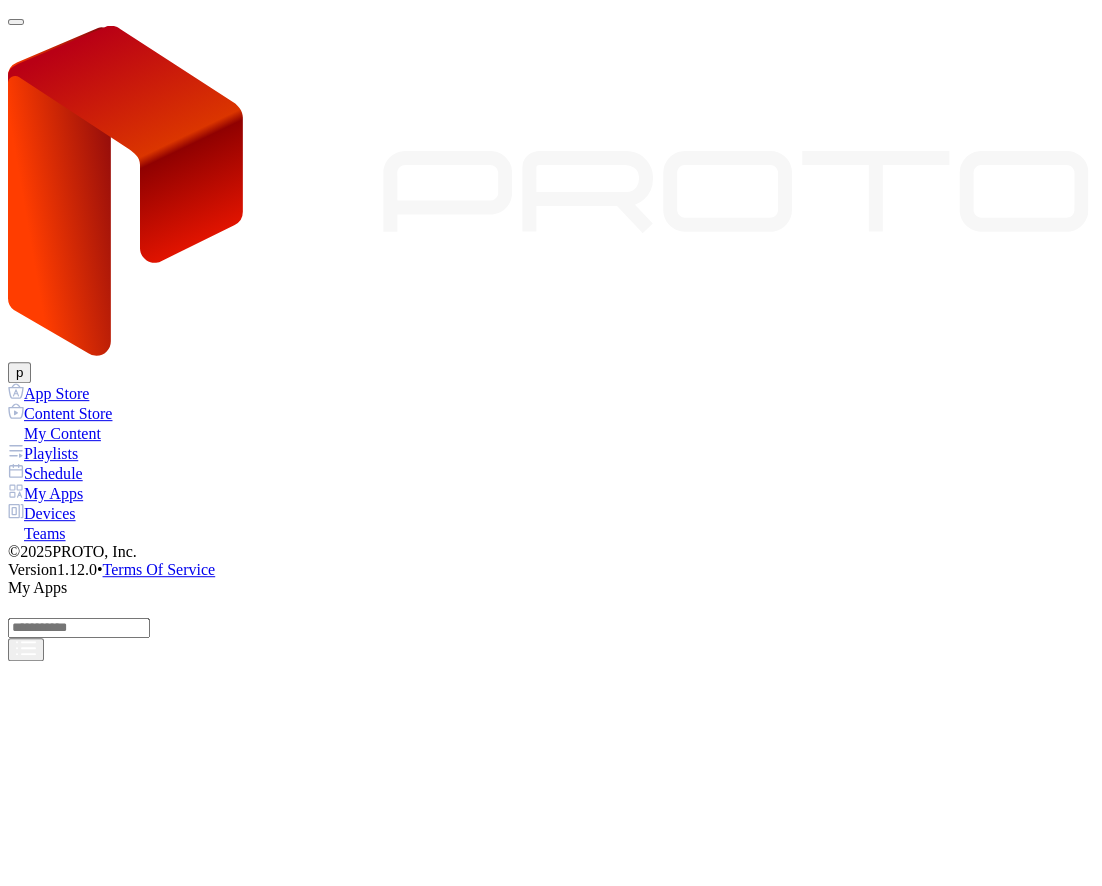 scroll, scrollTop: 0, scrollLeft: 0, axis: both 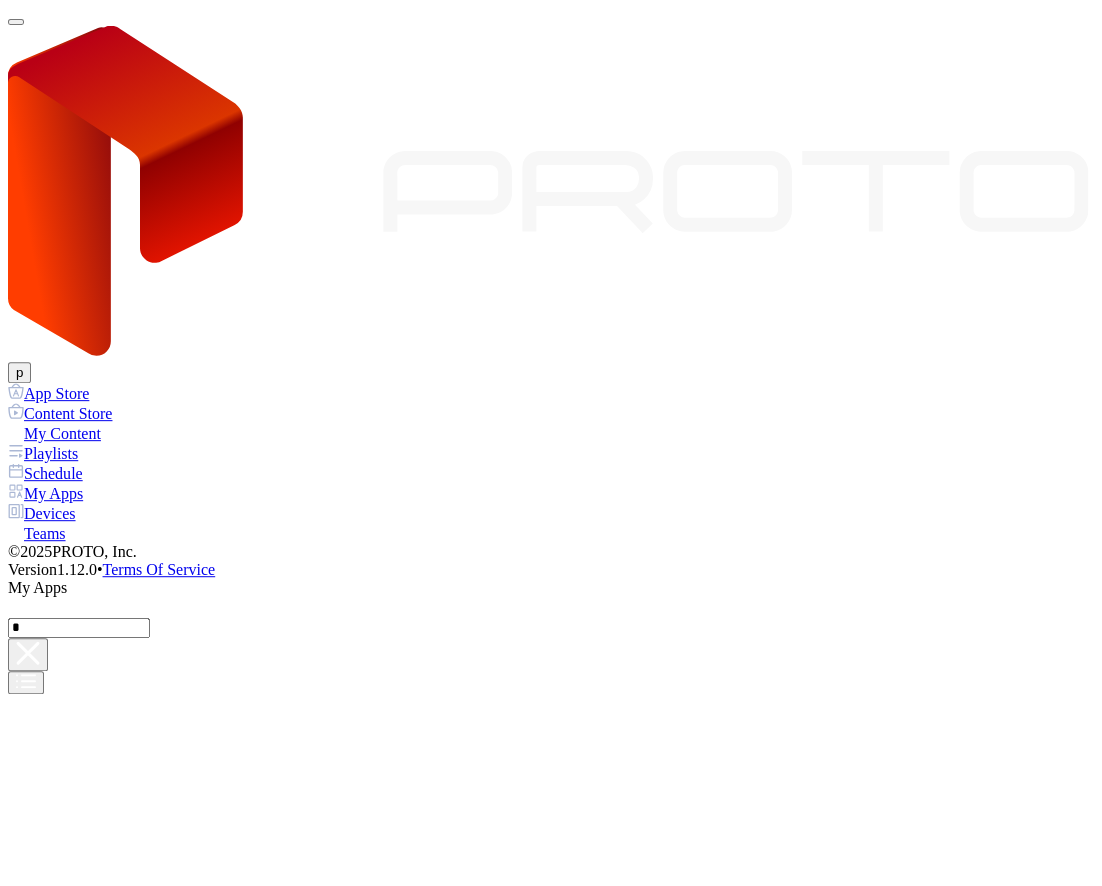 type on "*" 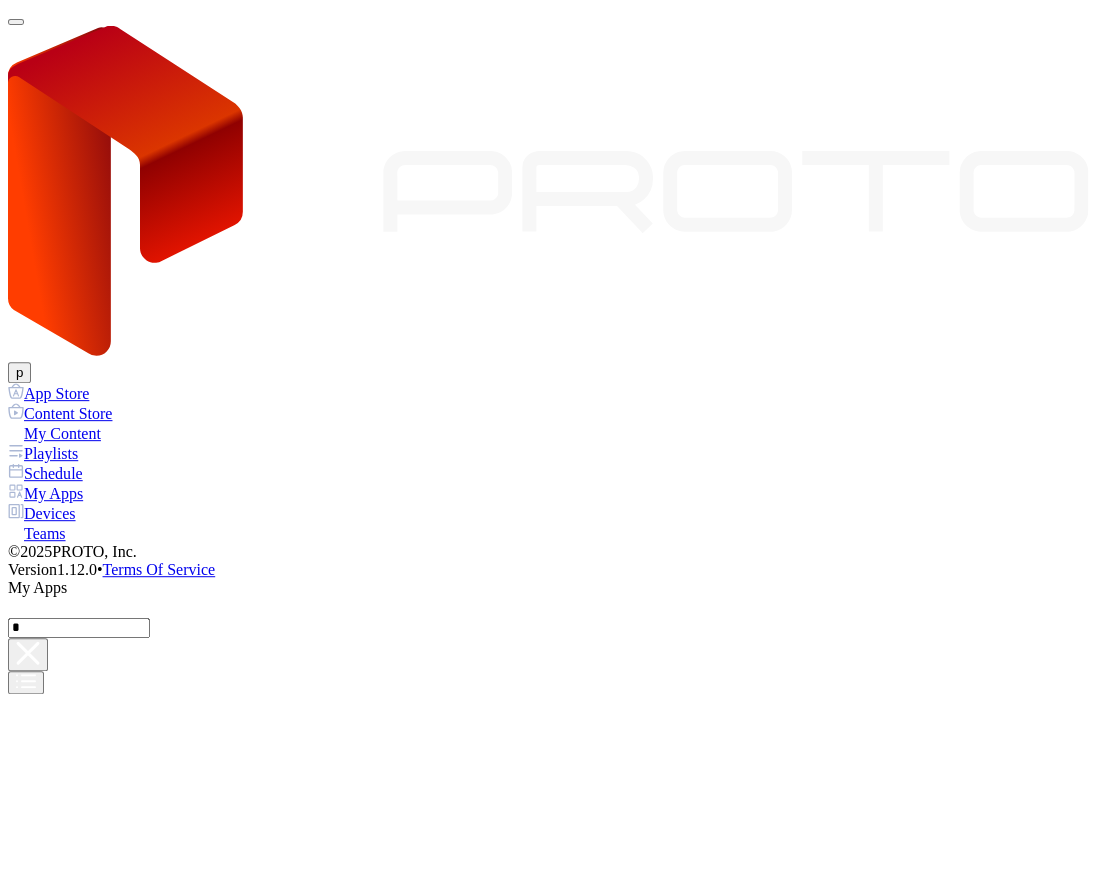 click at bounding box center [79, 14356] 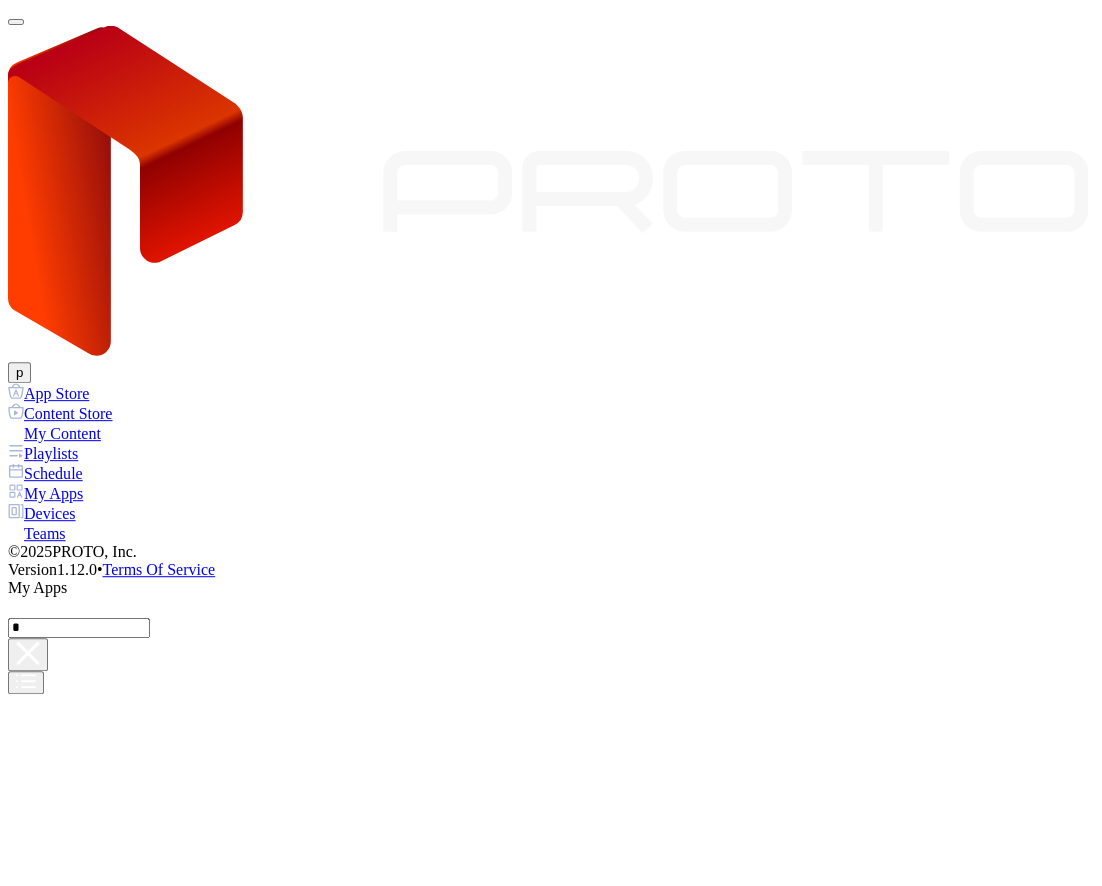 click on "App Store" at bounding box center [551, 393] 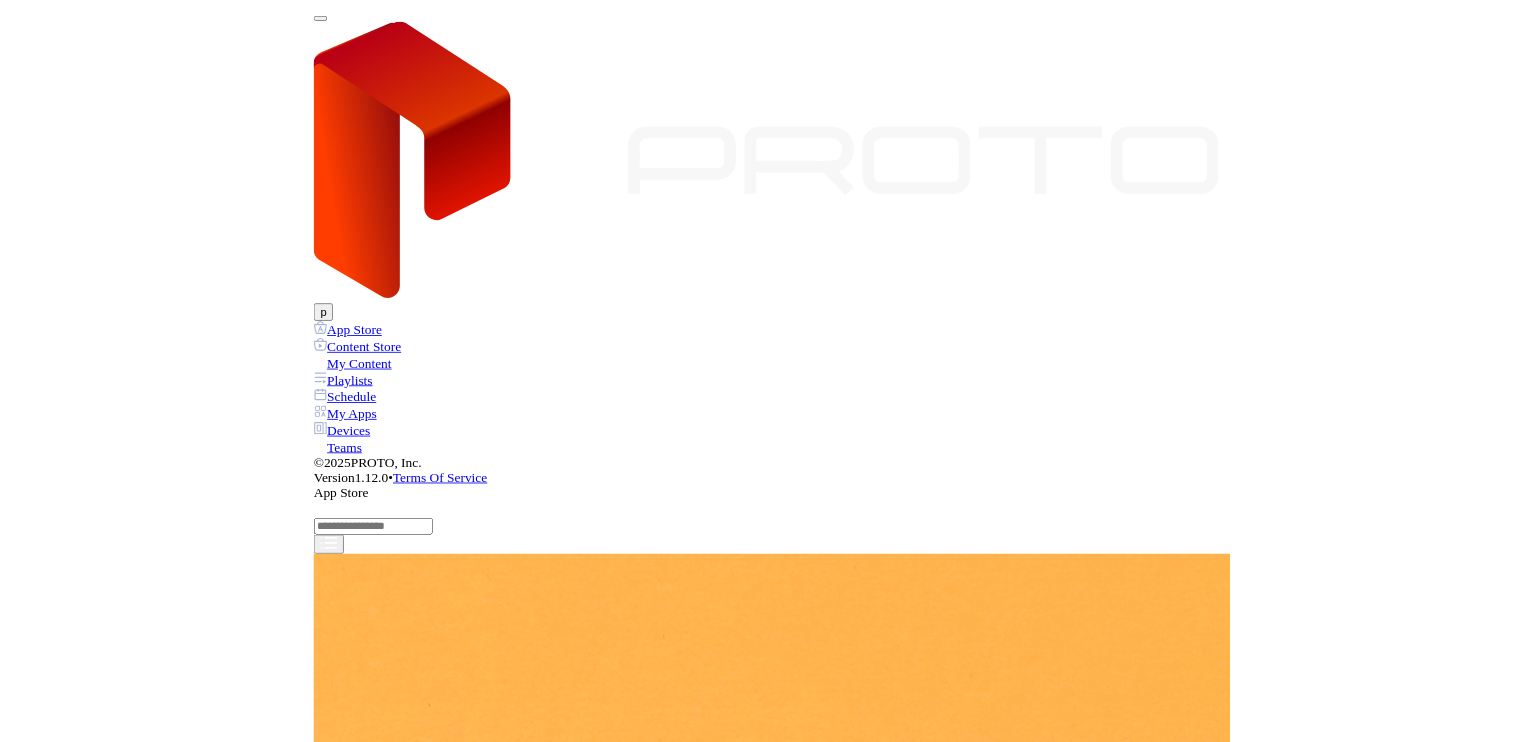 scroll, scrollTop: 1278, scrollLeft: 0, axis: vertical 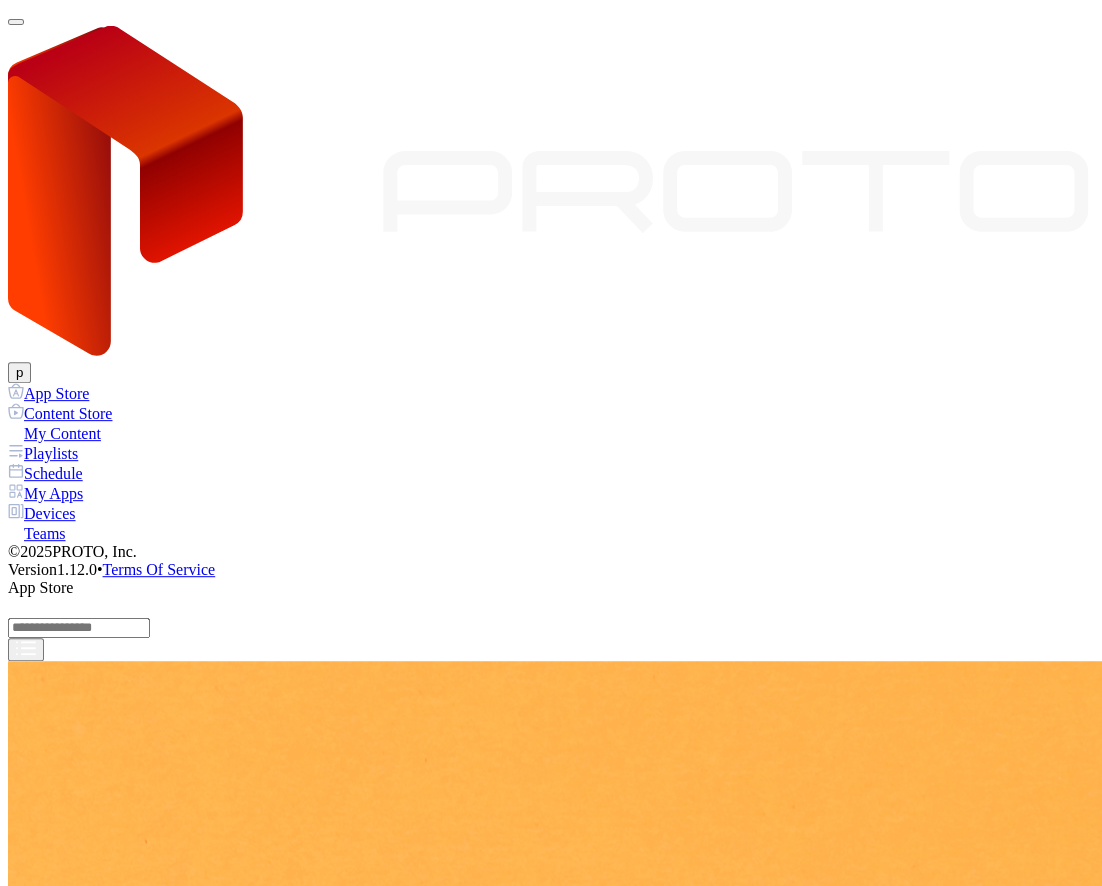 click on "Get" at bounding box center [26, 46420] 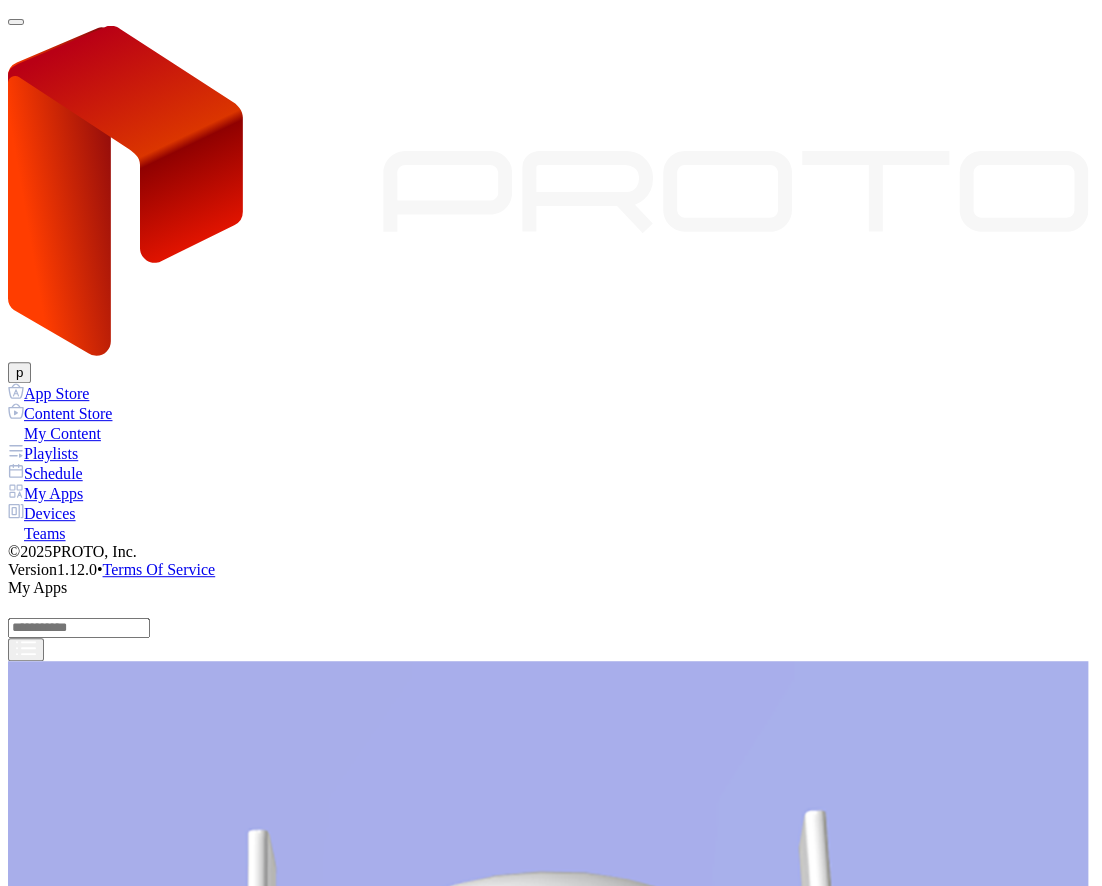 click at bounding box center [79, 628] 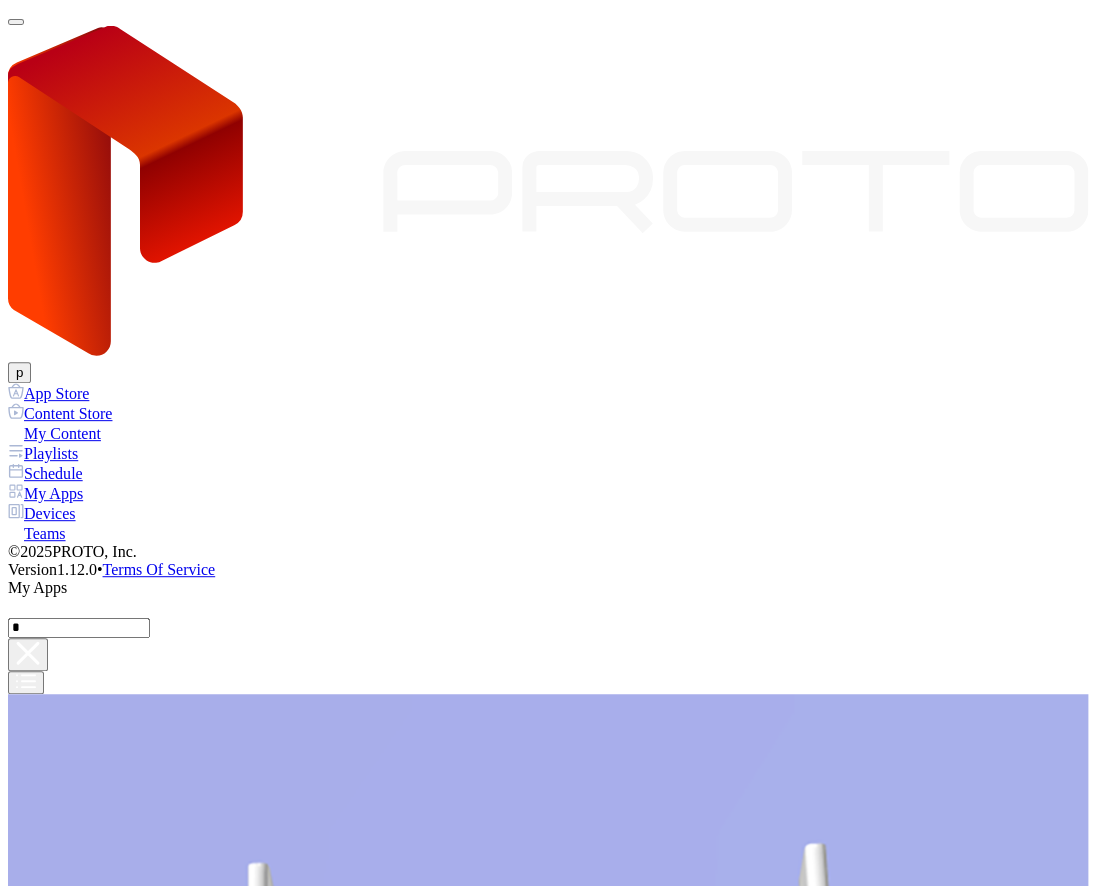 type on "*" 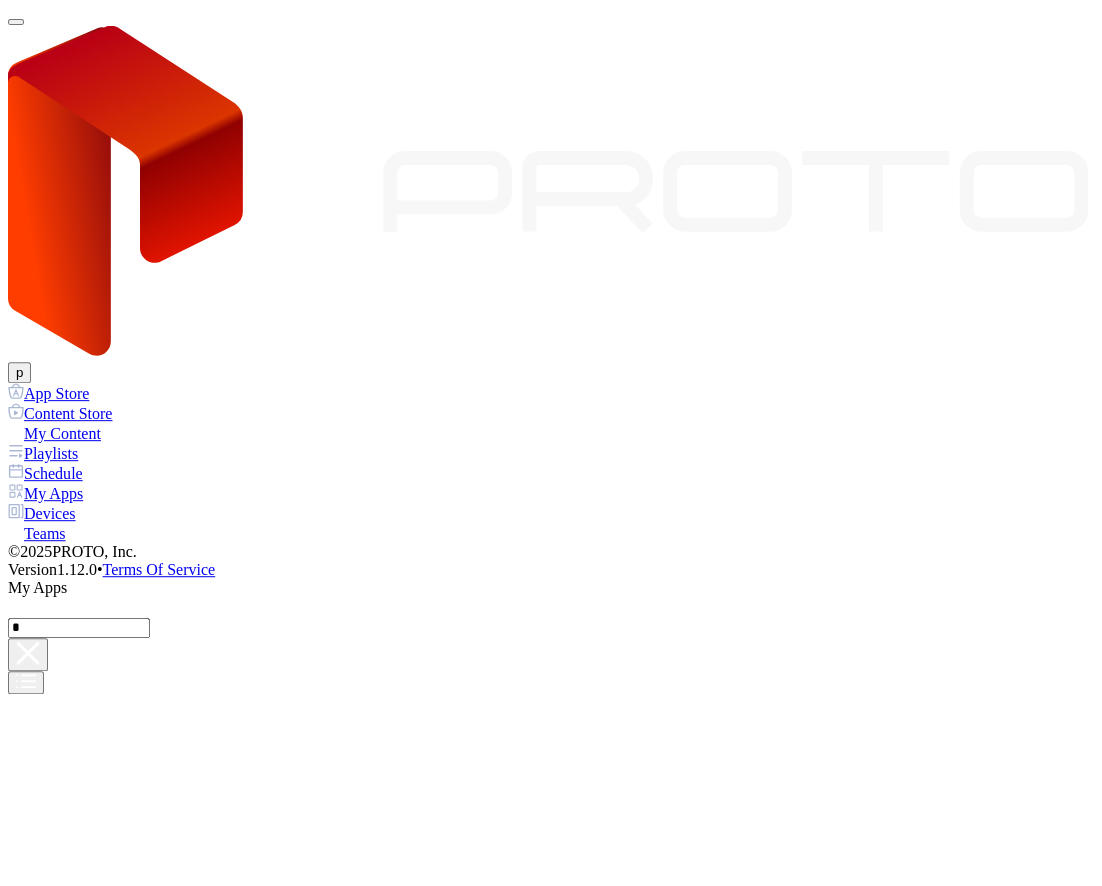 click on "Install" at bounding box center [33, 2682] 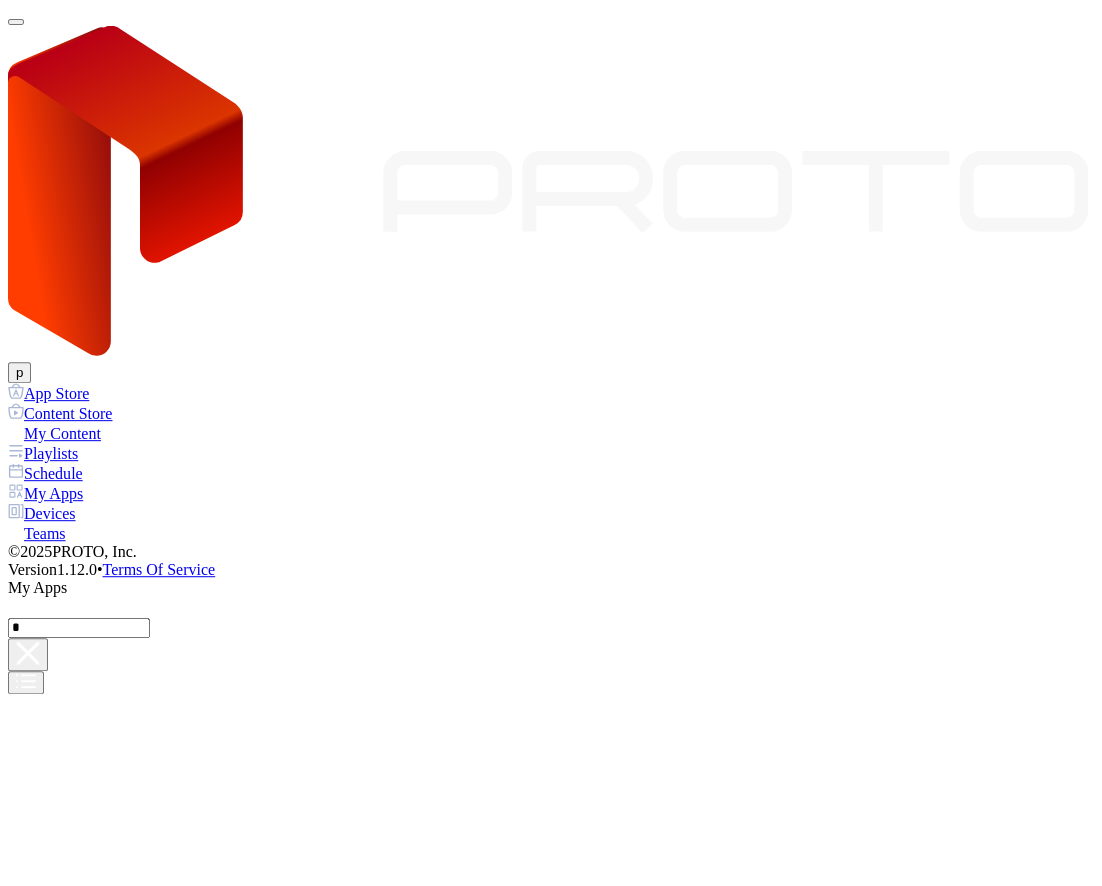 click at bounding box center (79, 14356) 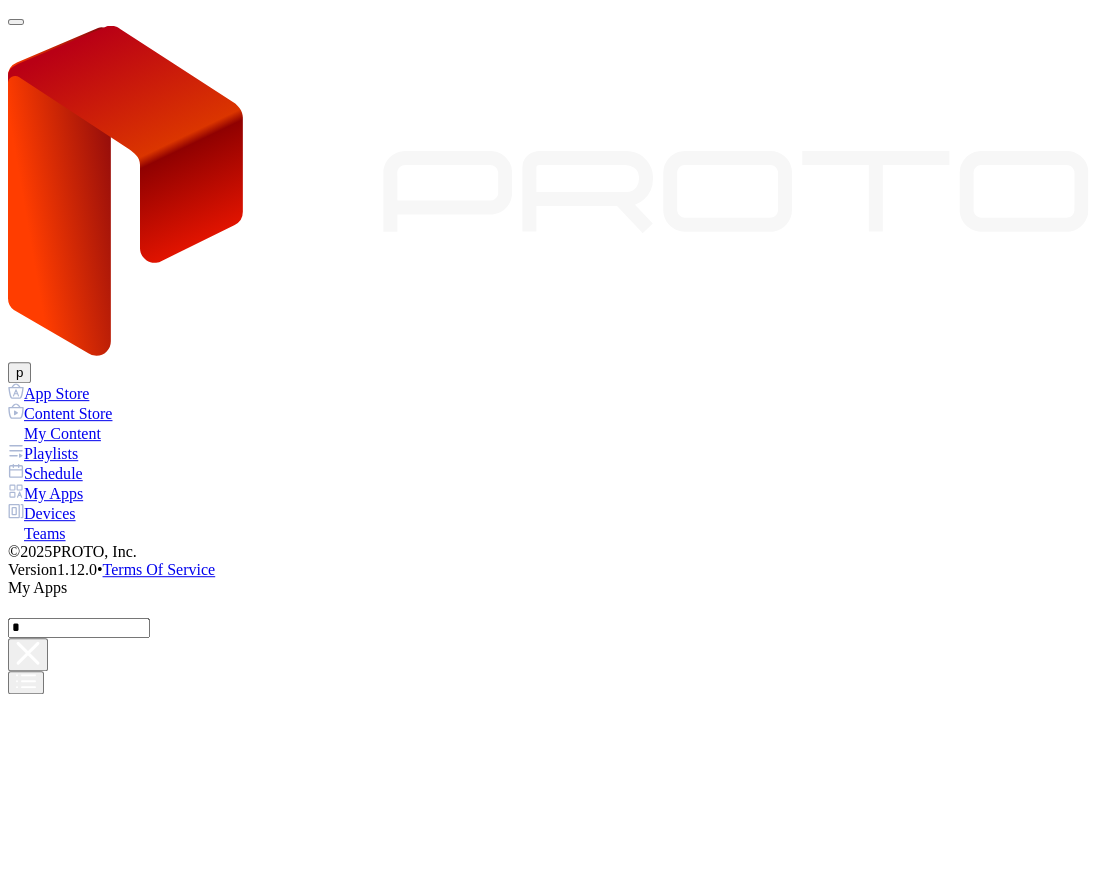 click 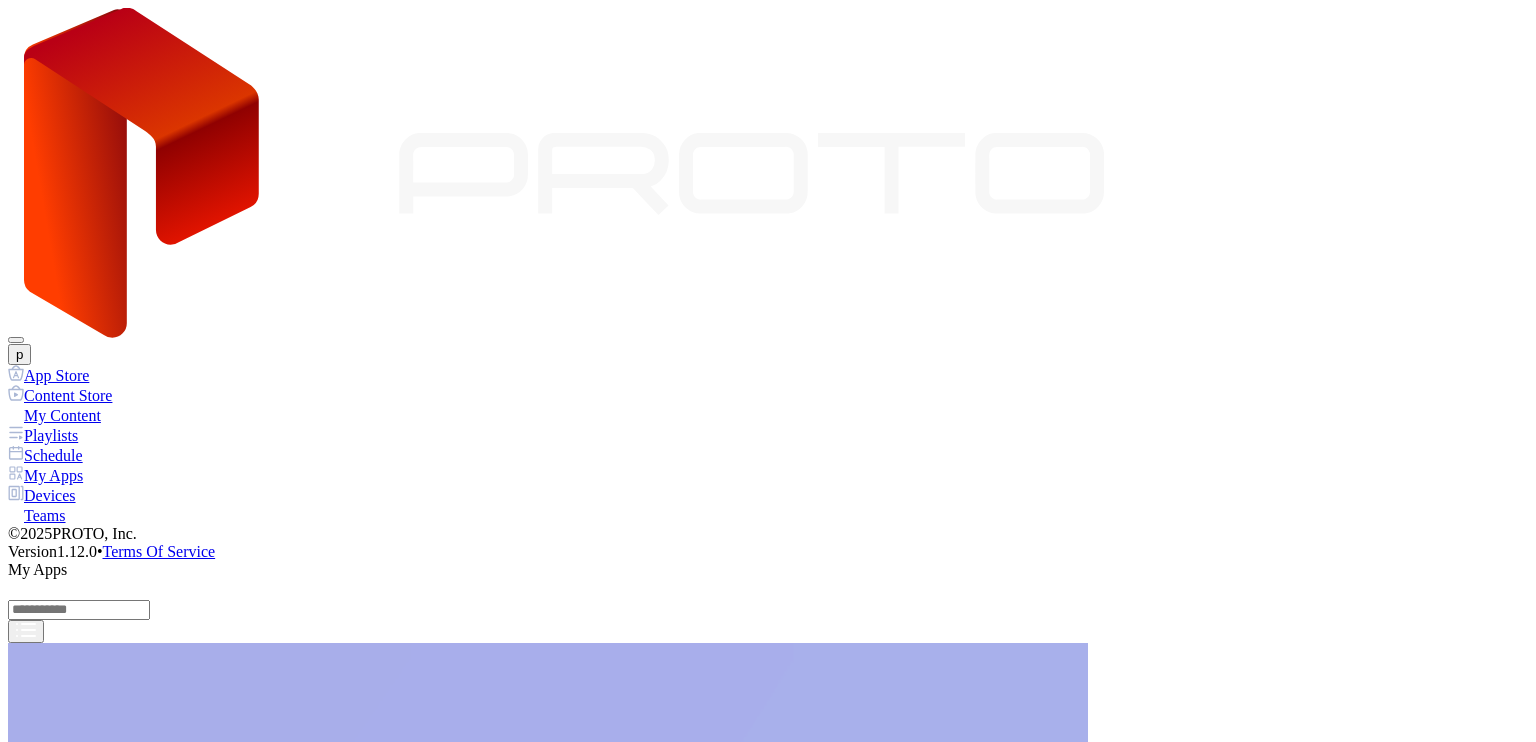 click on "Devices" at bounding box center [768, 495] 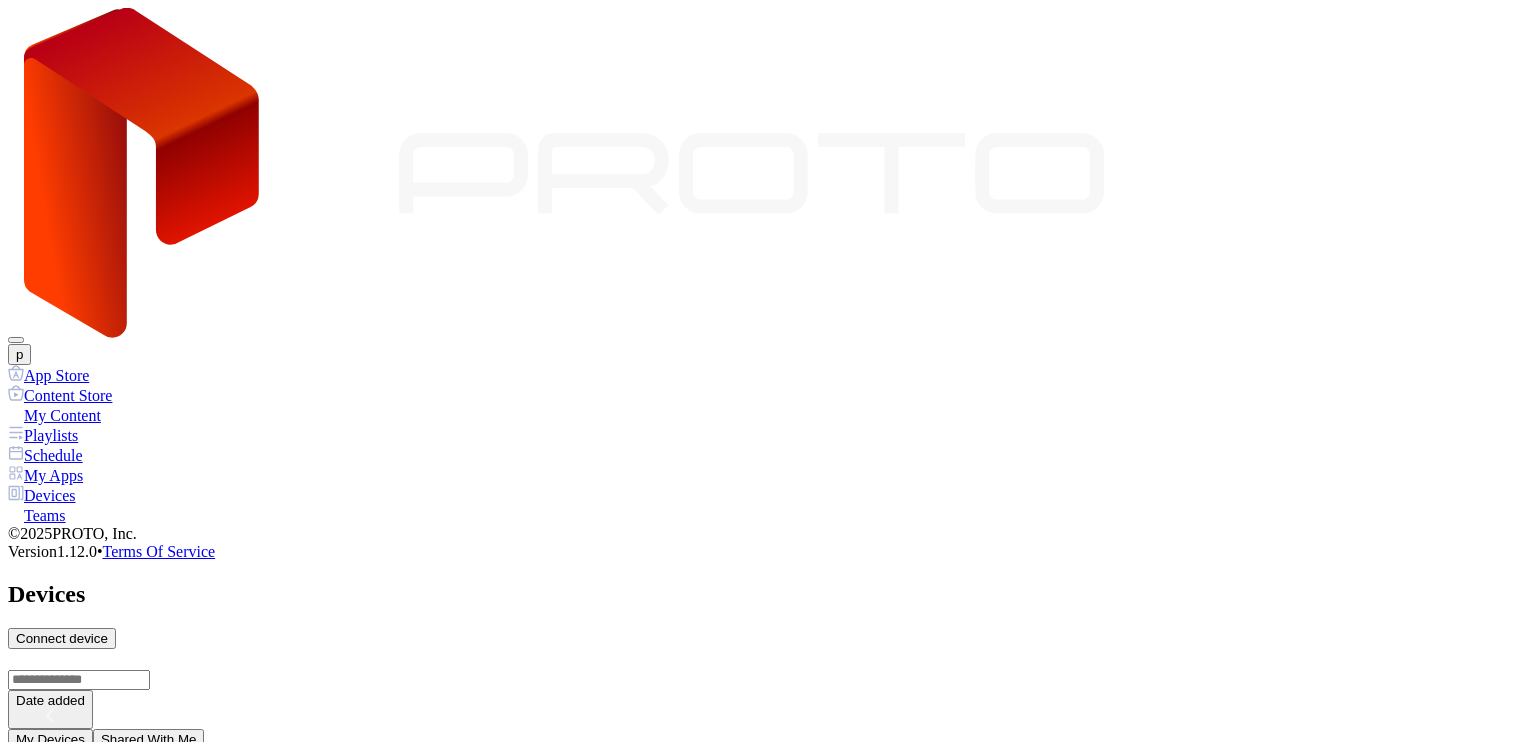 click on "Teams" at bounding box center [768, 515] 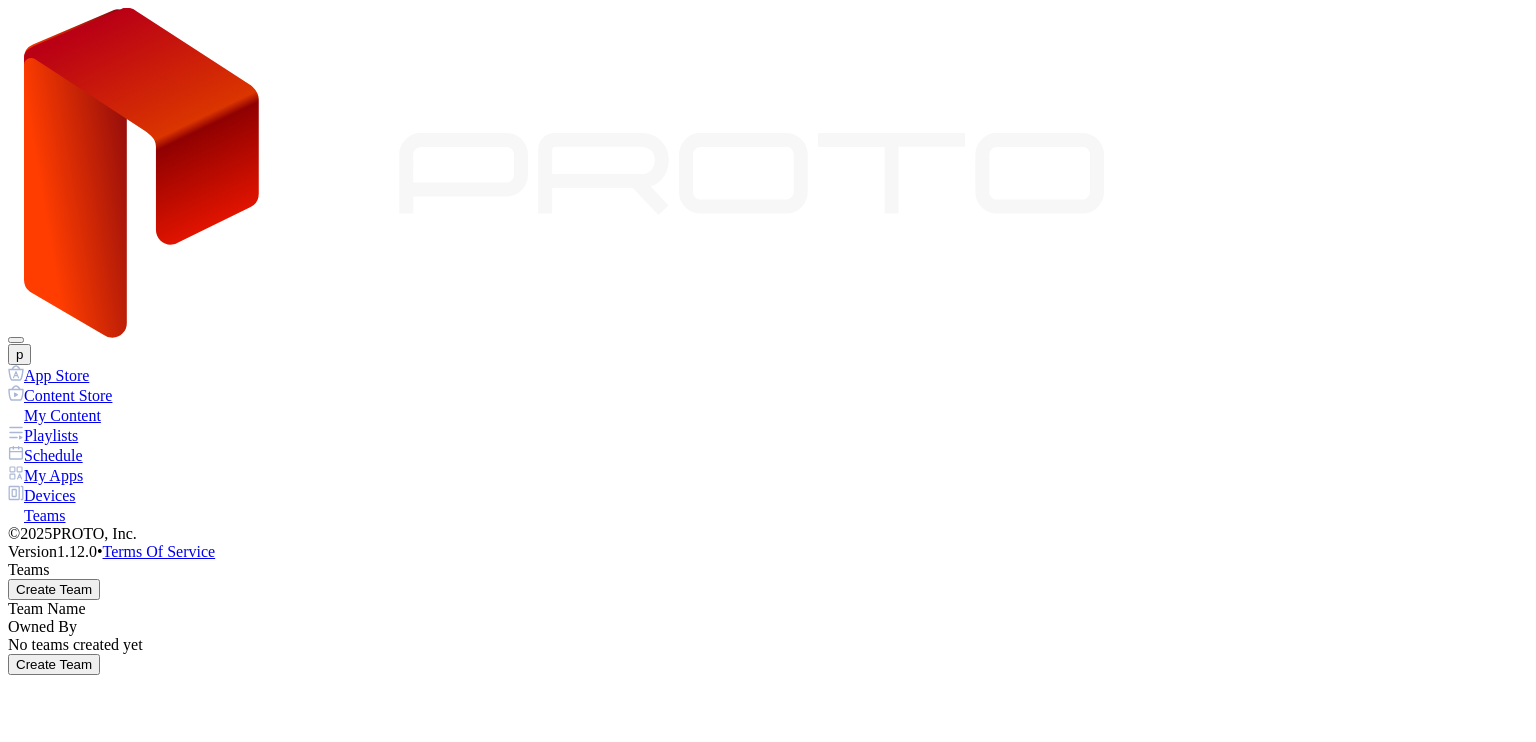 click on "My Apps" at bounding box center (768, 475) 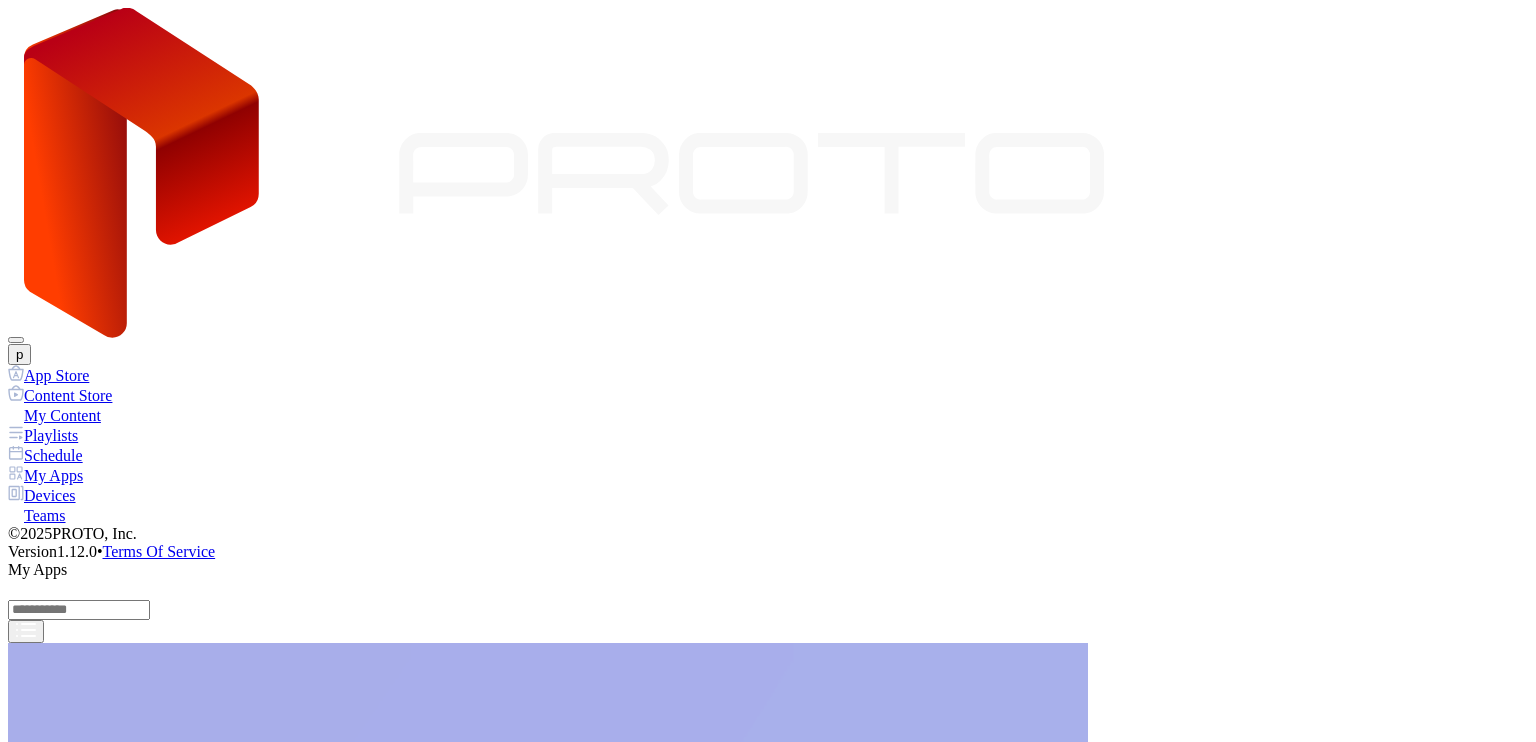 scroll, scrollTop: 656, scrollLeft: 0, axis: vertical 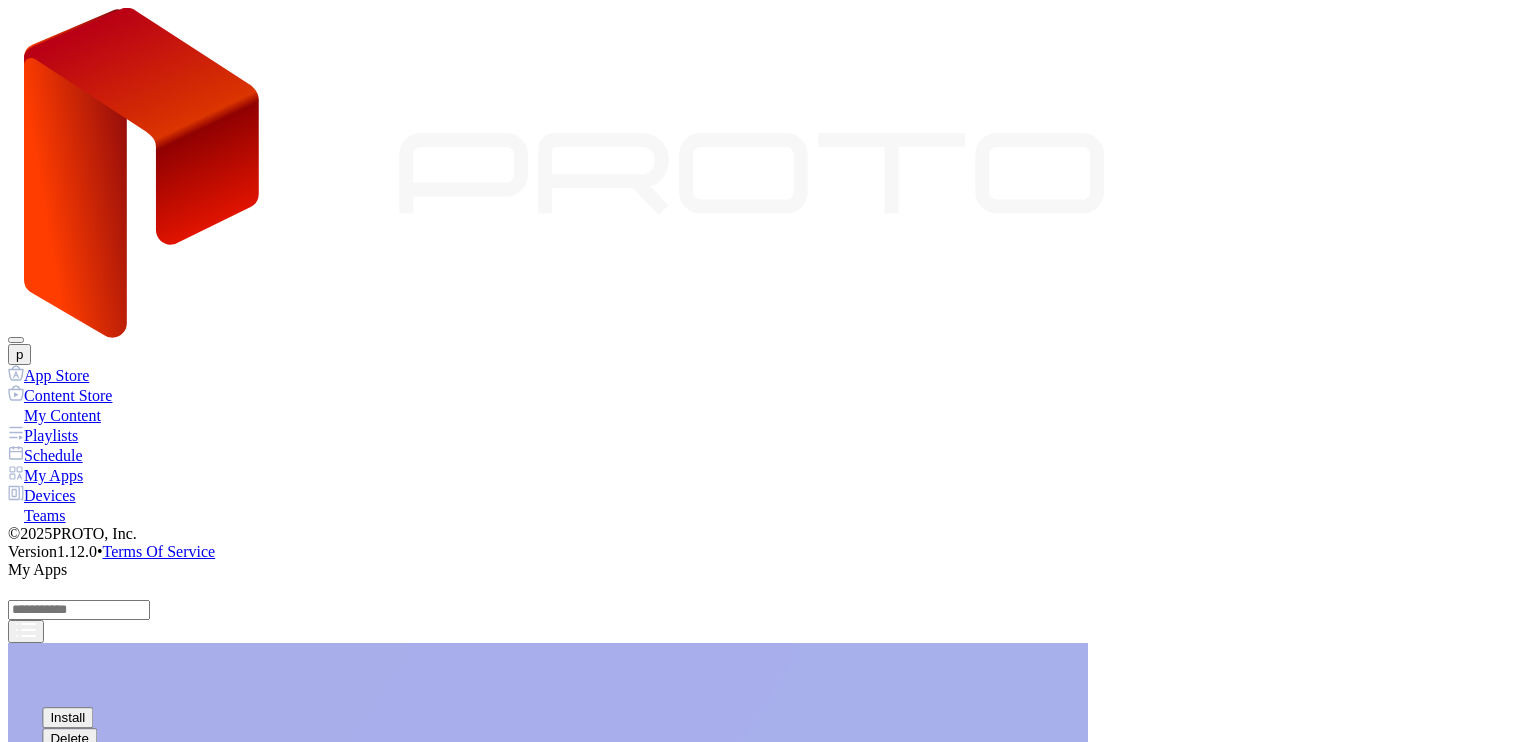 click on "Delete" at bounding box center [69, 738] 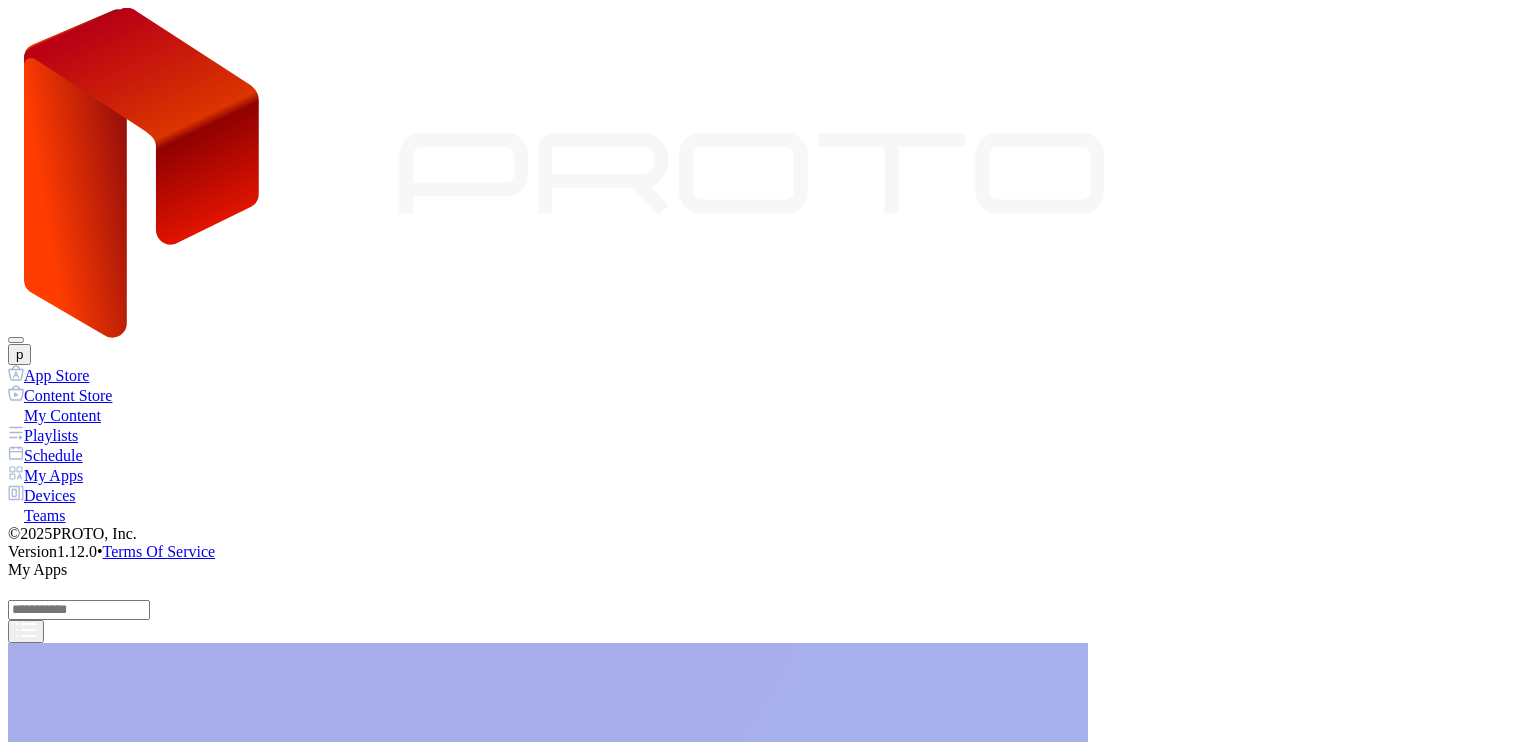 click at bounding box center (33, 13982) 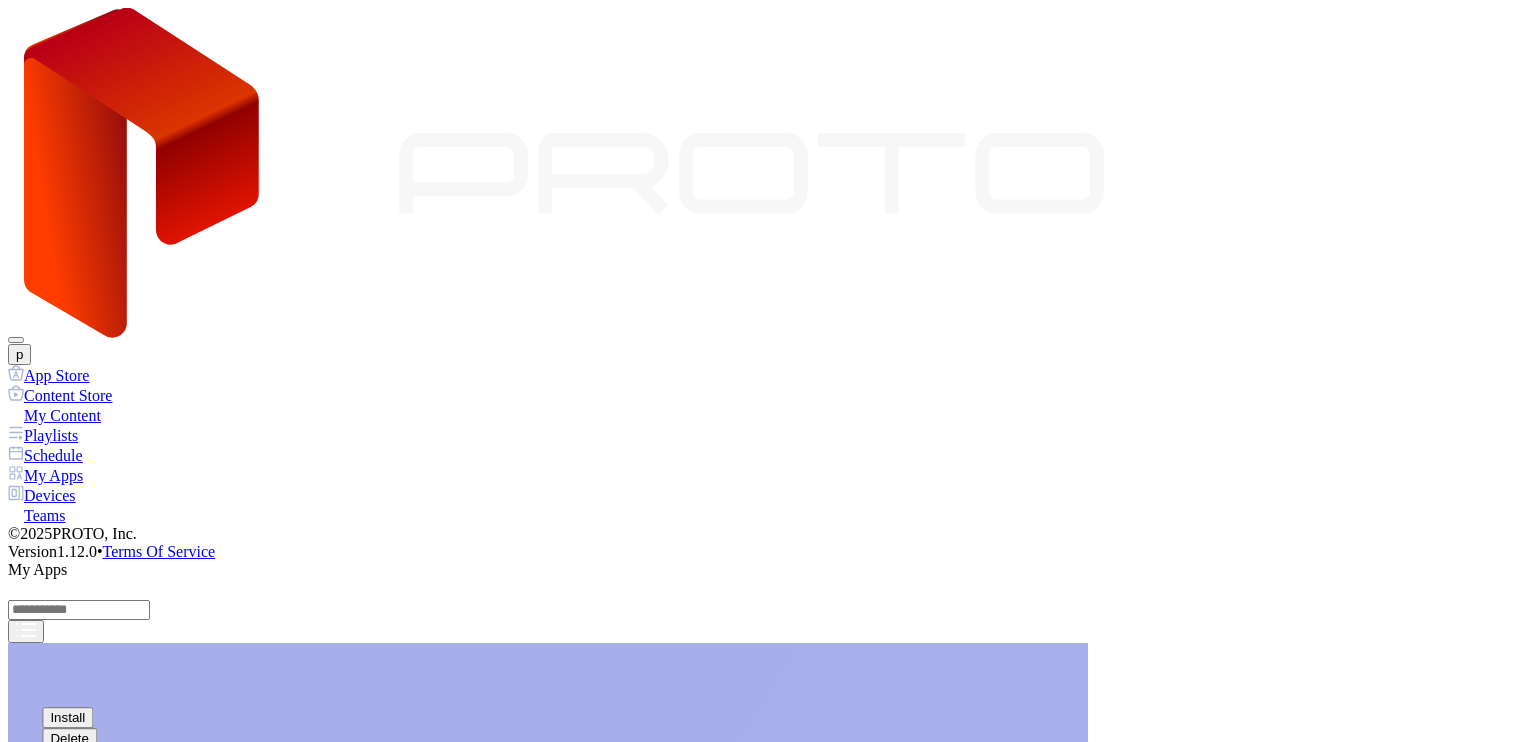 click on "Delete" at bounding box center (69, 738) 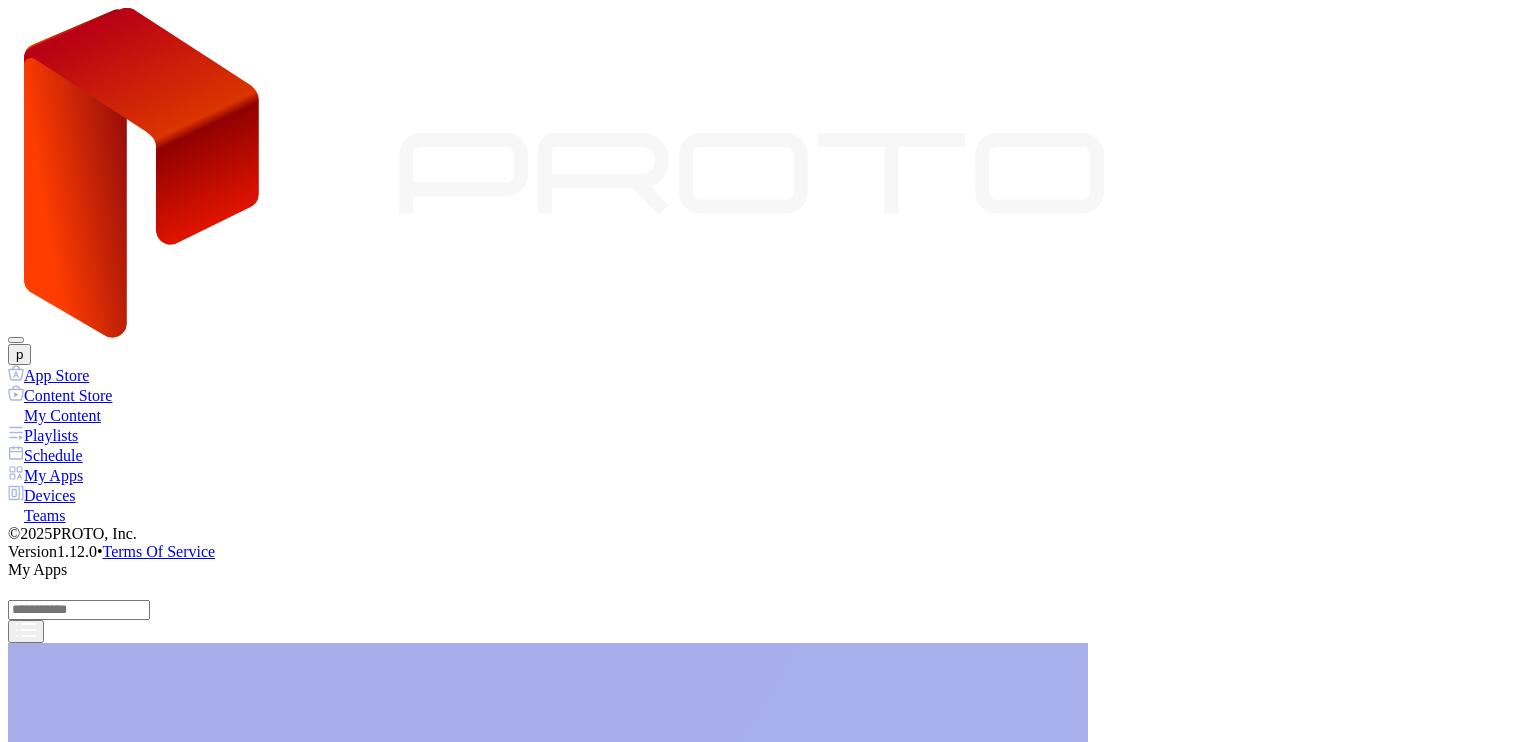 click at bounding box center [33, 13982] 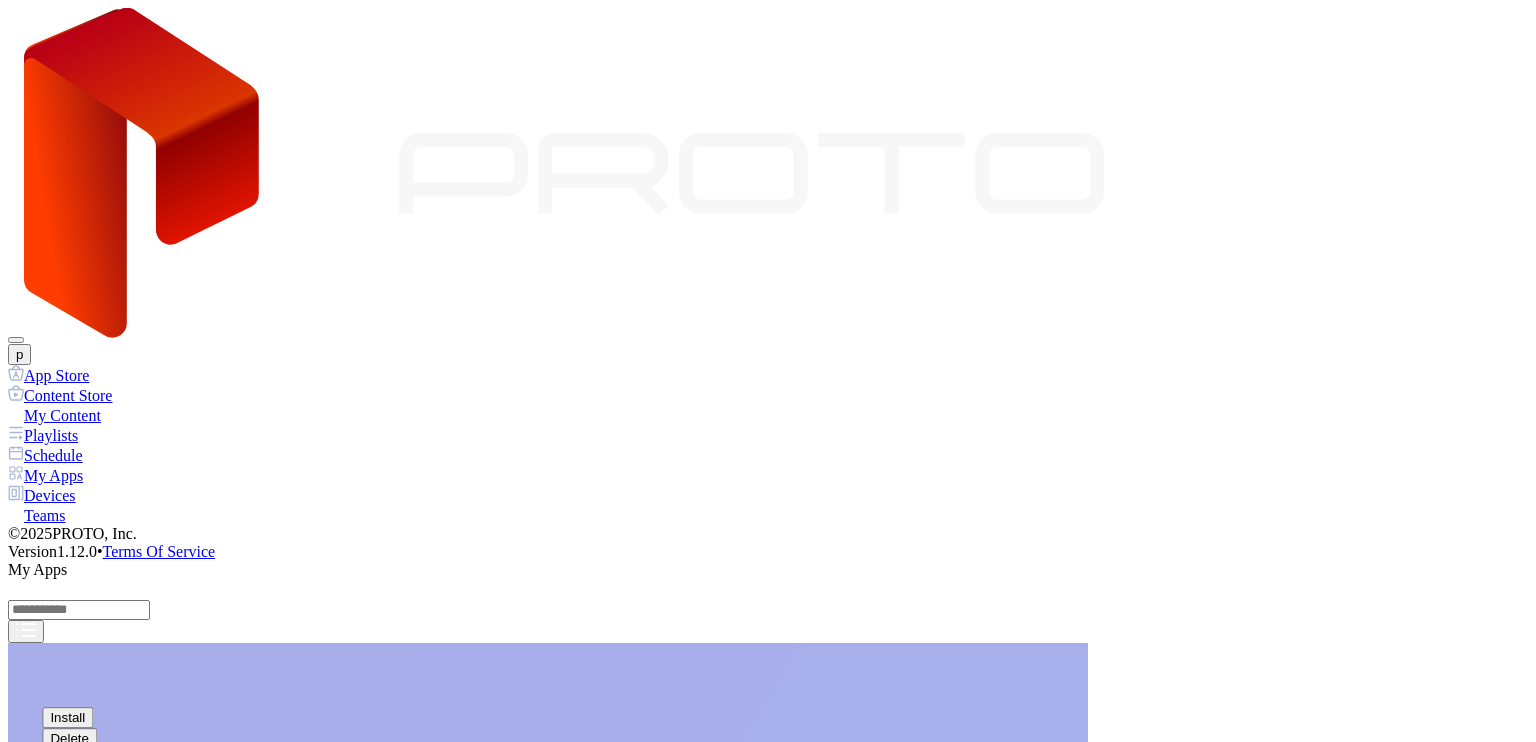 click on "Delete" at bounding box center (69, 738) 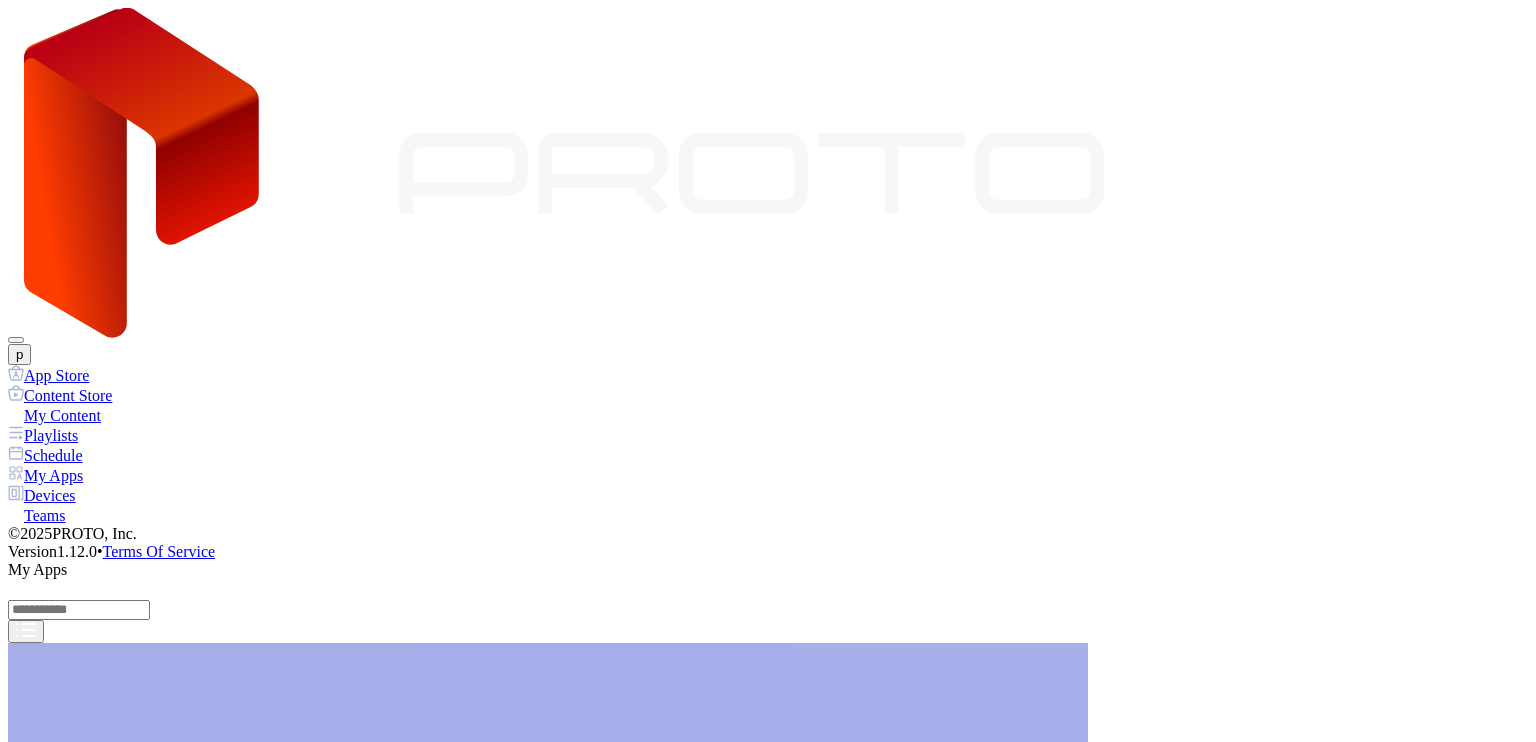 click 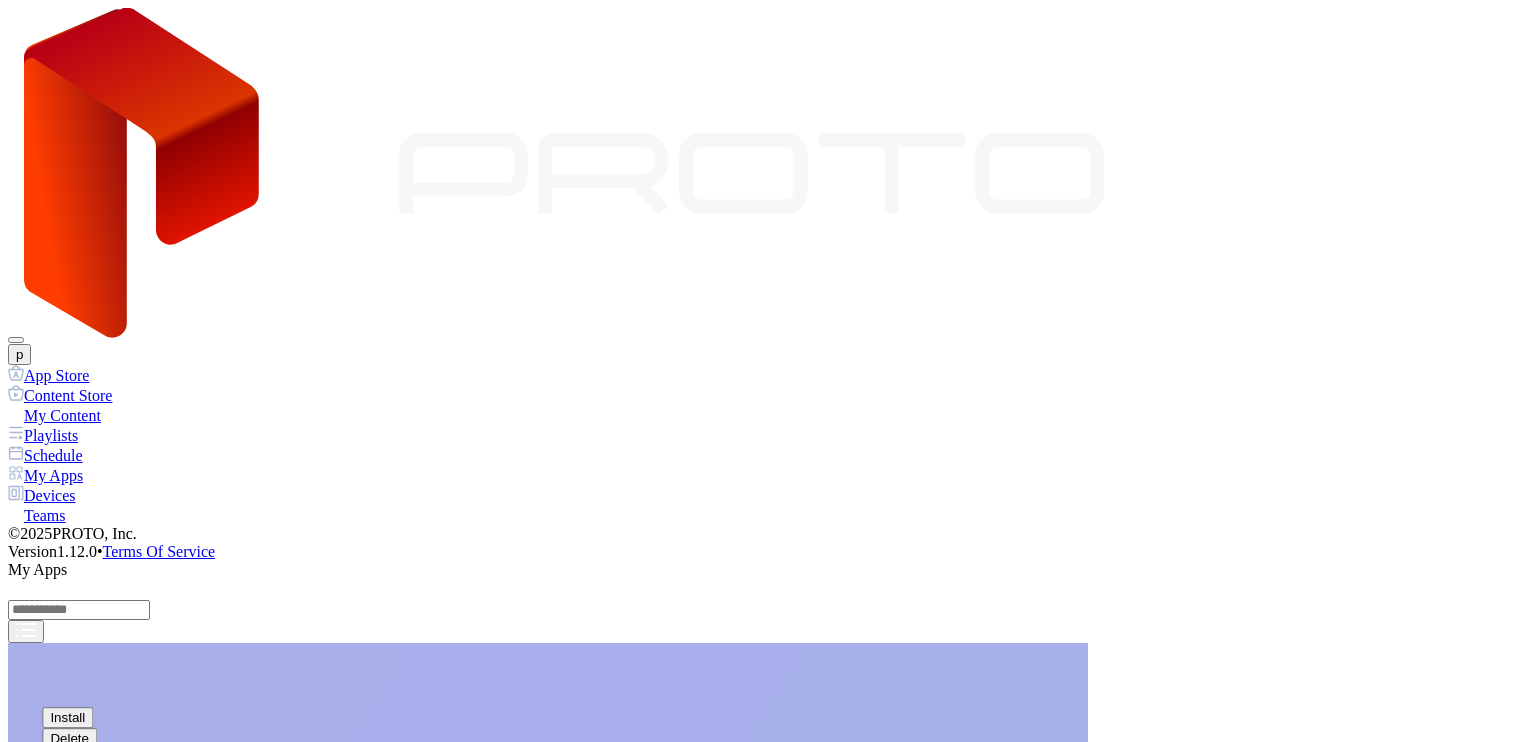 click on "Delete" at bounding box center [69, 738] 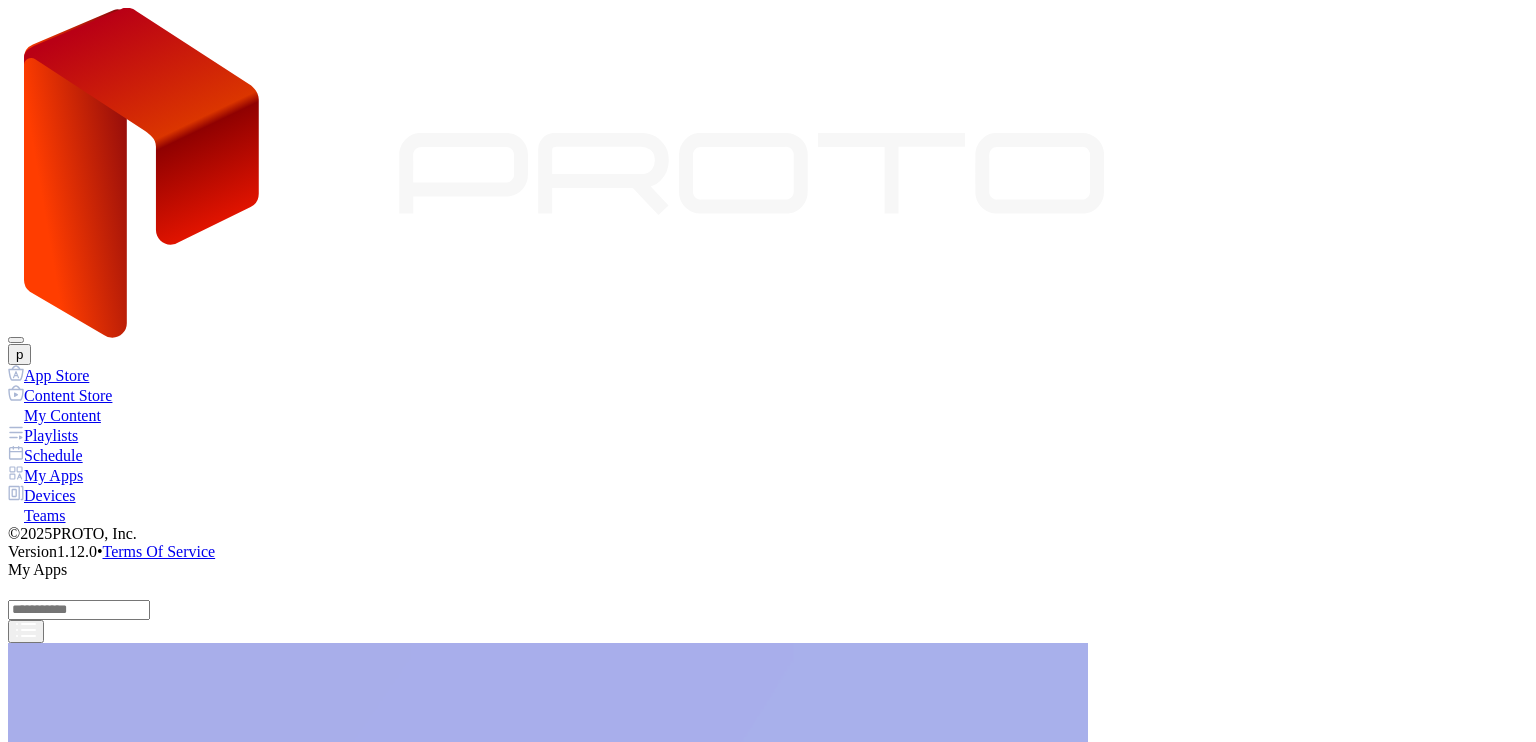 click at bounding box center (33, 13987) 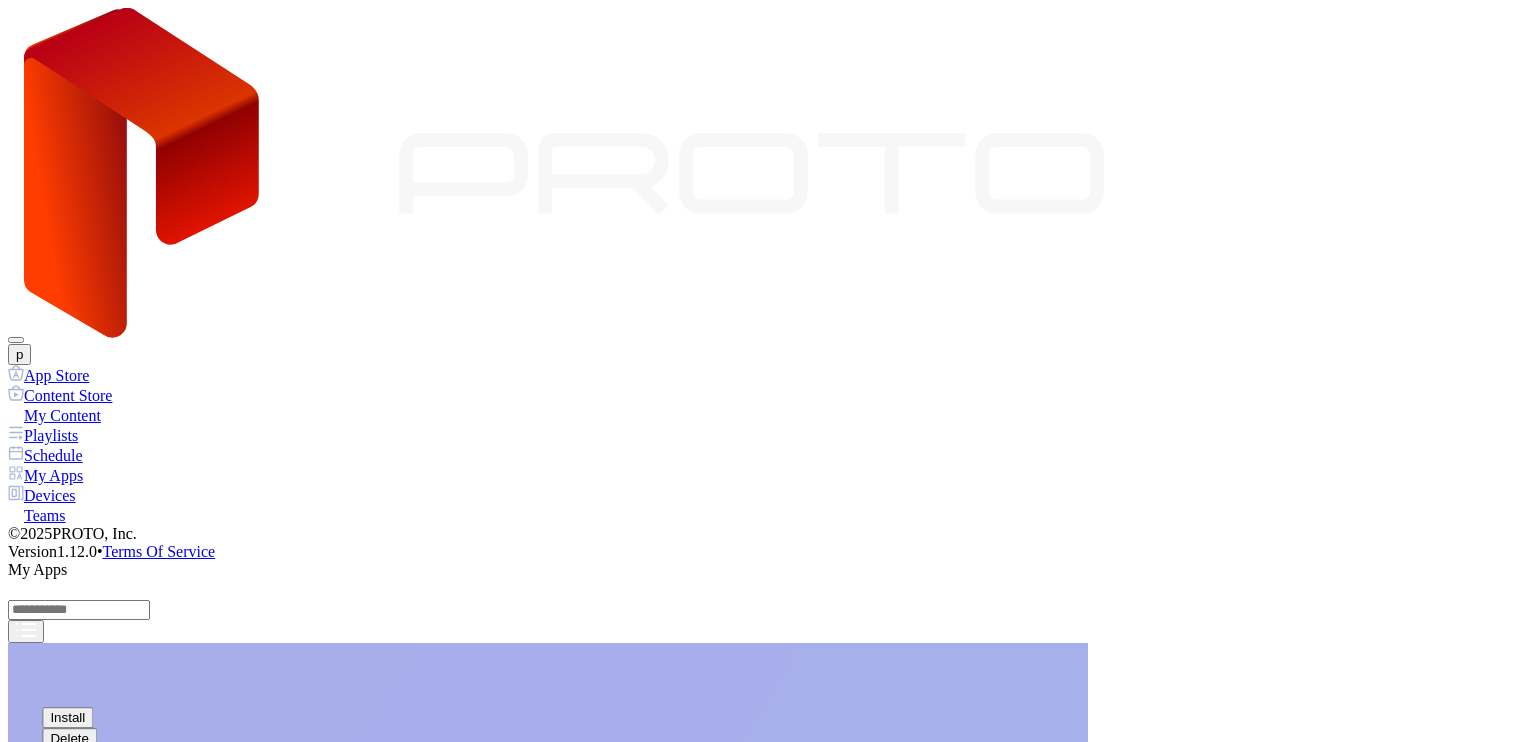 click on "Delete" at bounding box center (69, 738) 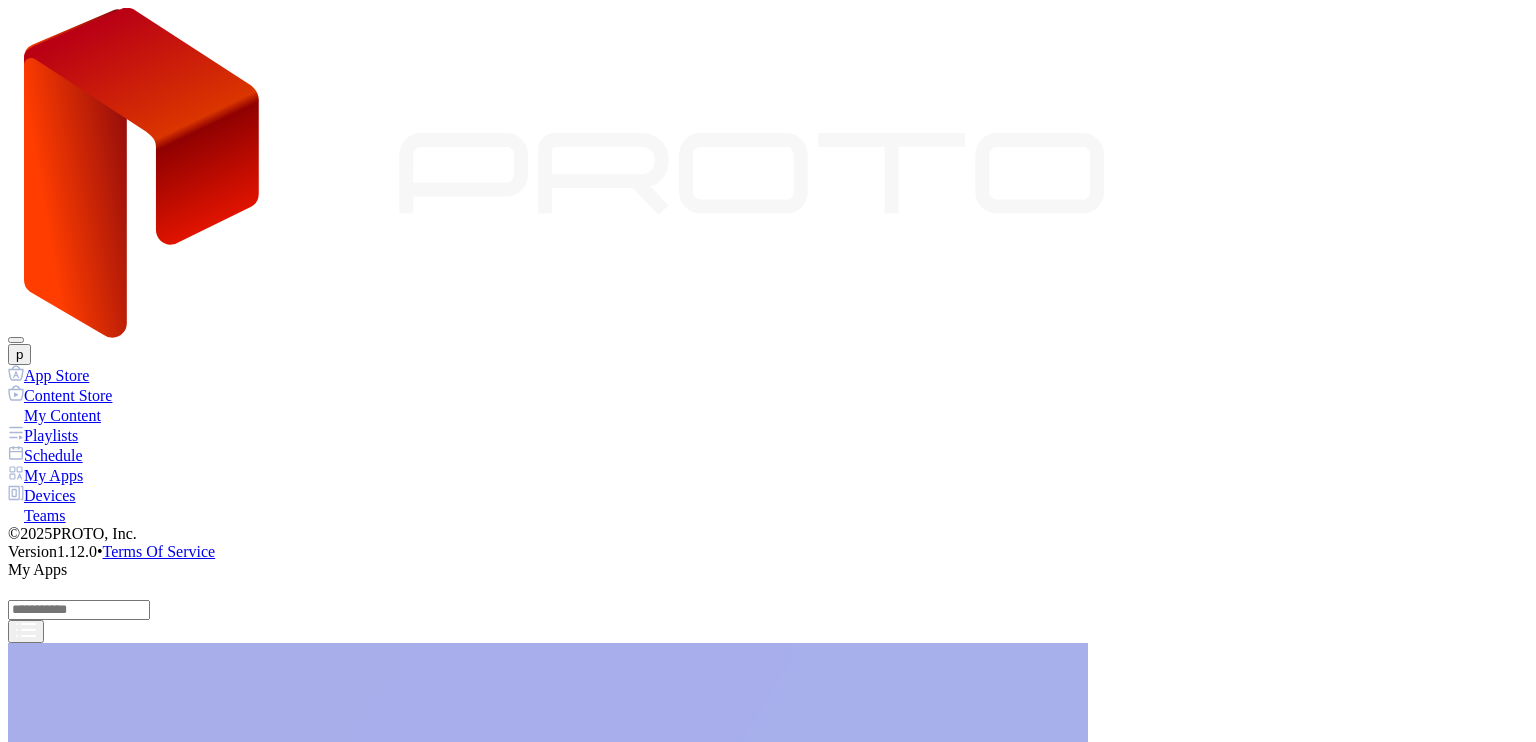 click at bounding box center (33, 15530) 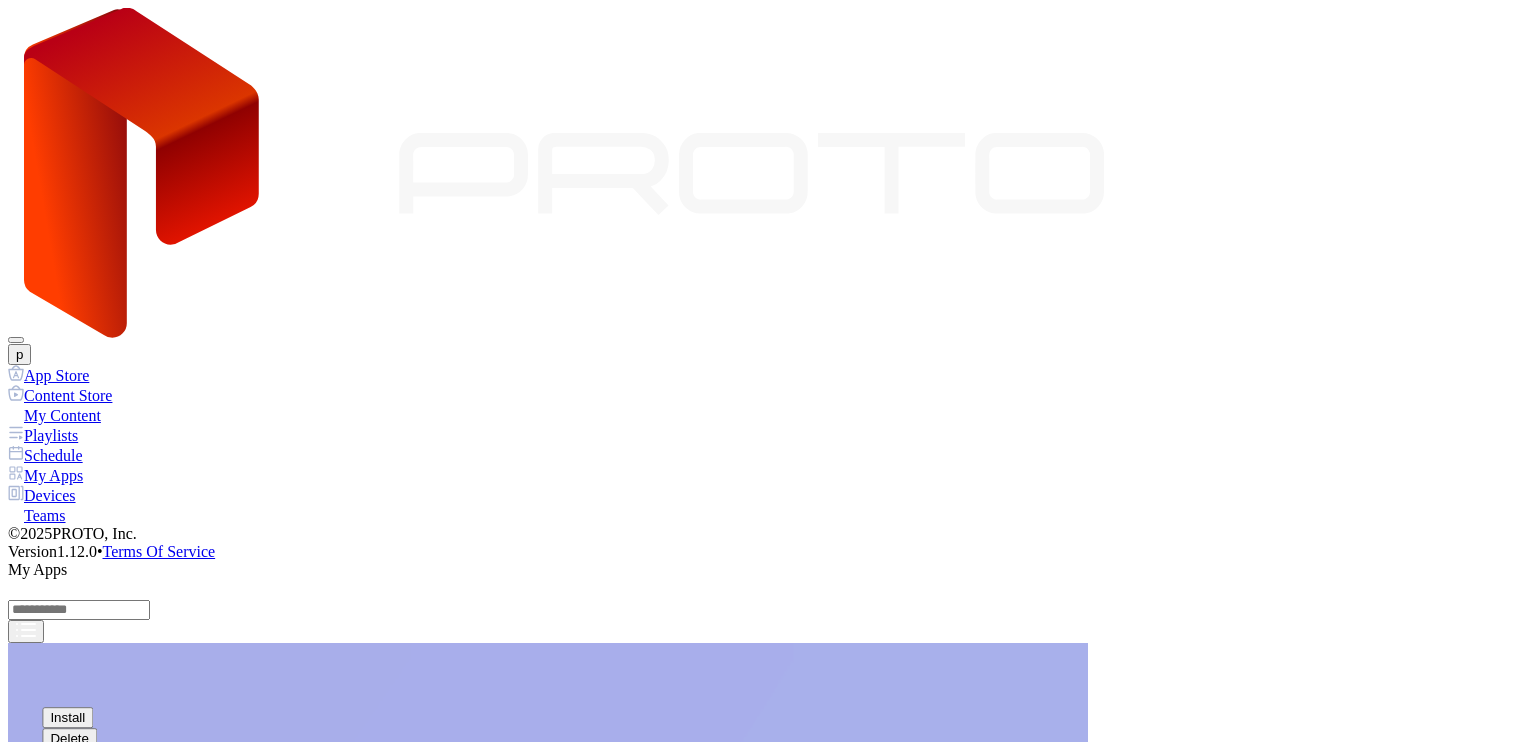 click on "Delete" at bounding box center (69, 738) 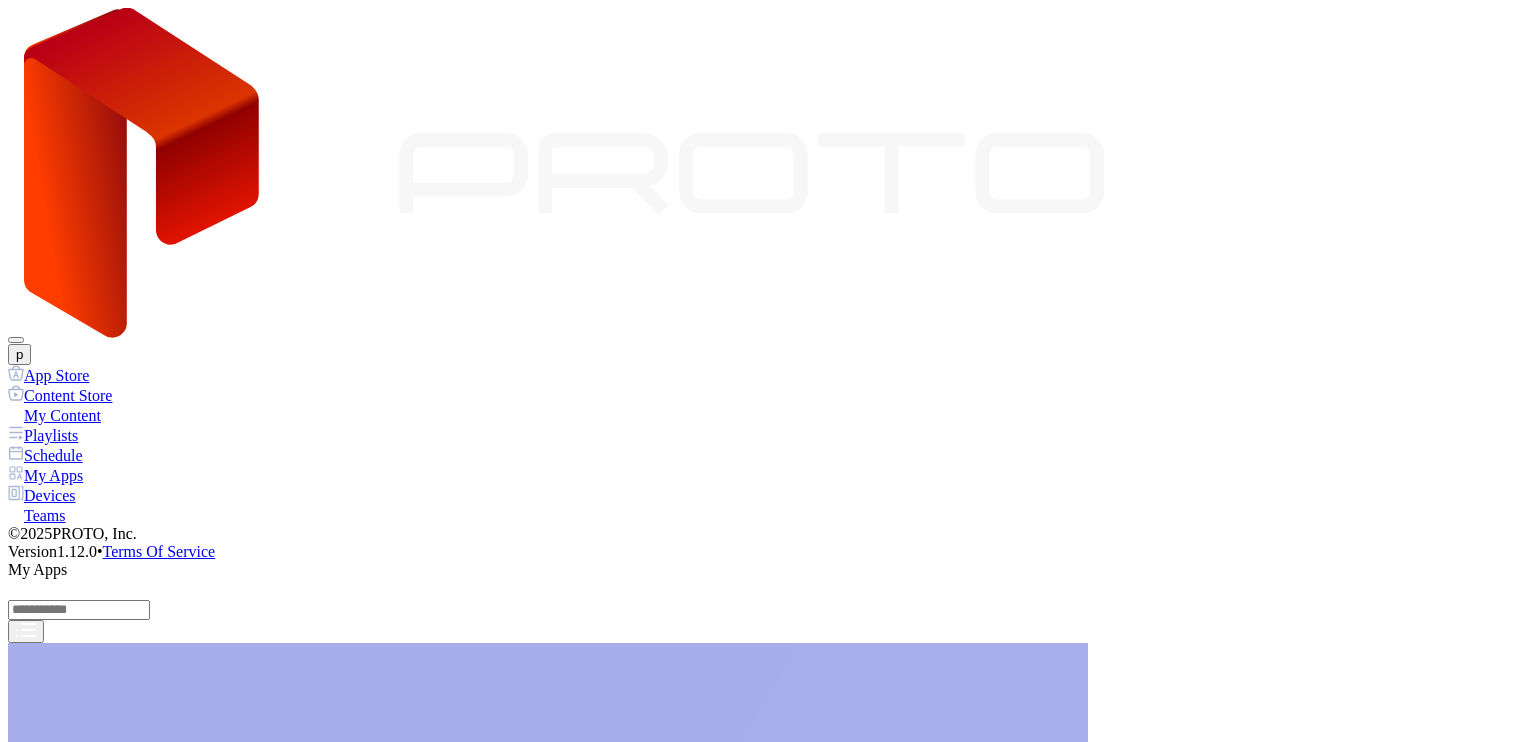 click 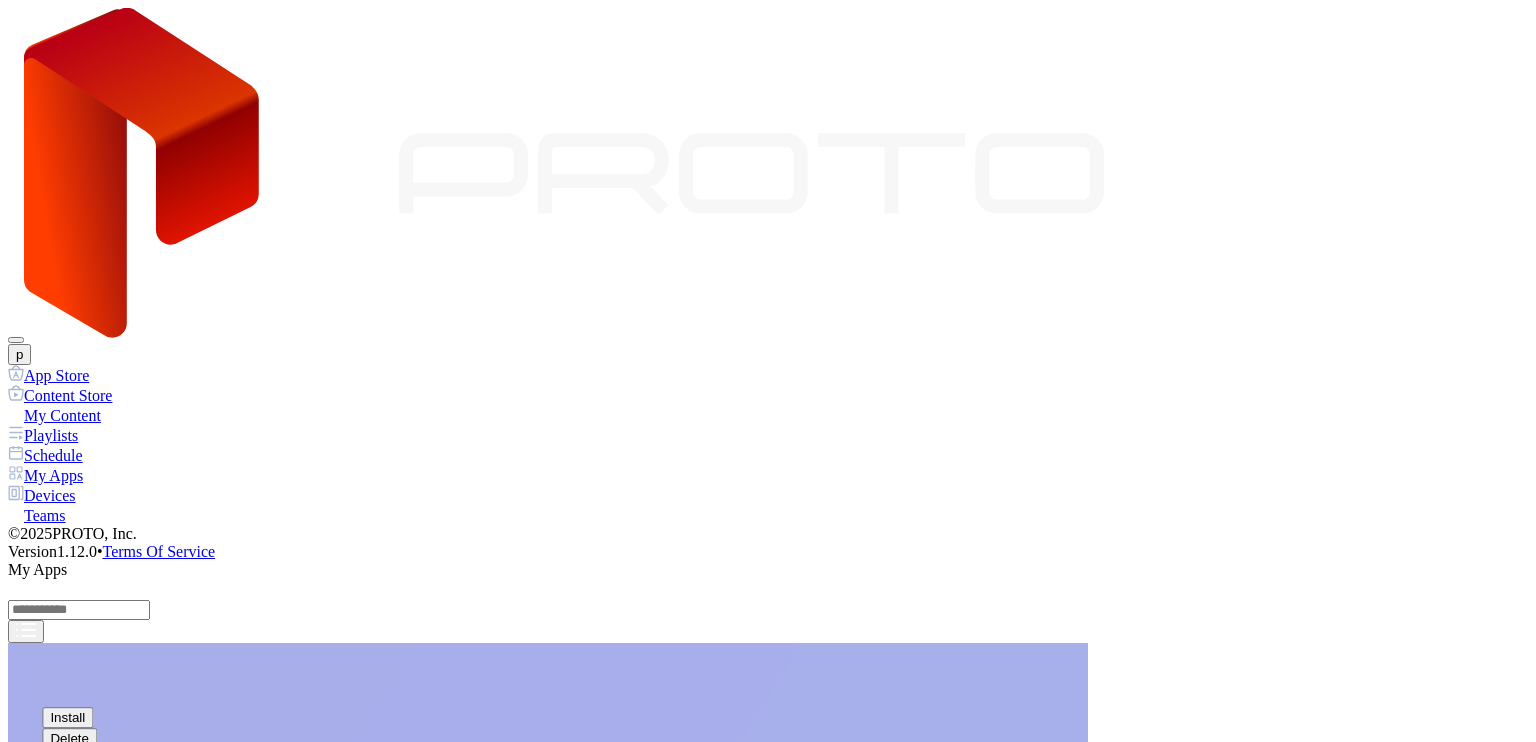 click on "Delete" at bounding box center (69, 738) 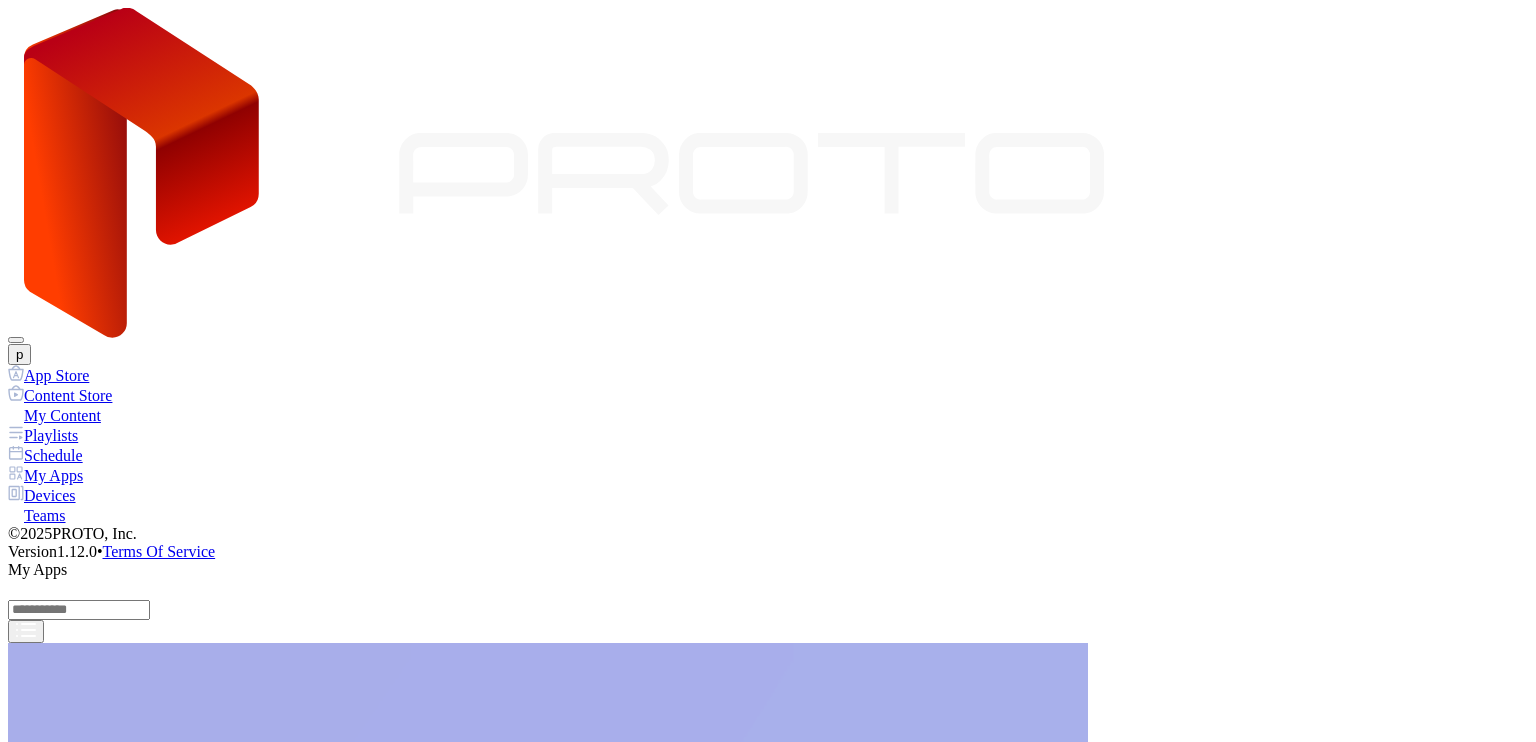 scroll, scrollTop: 0, scrollLeft: 0, axis: both 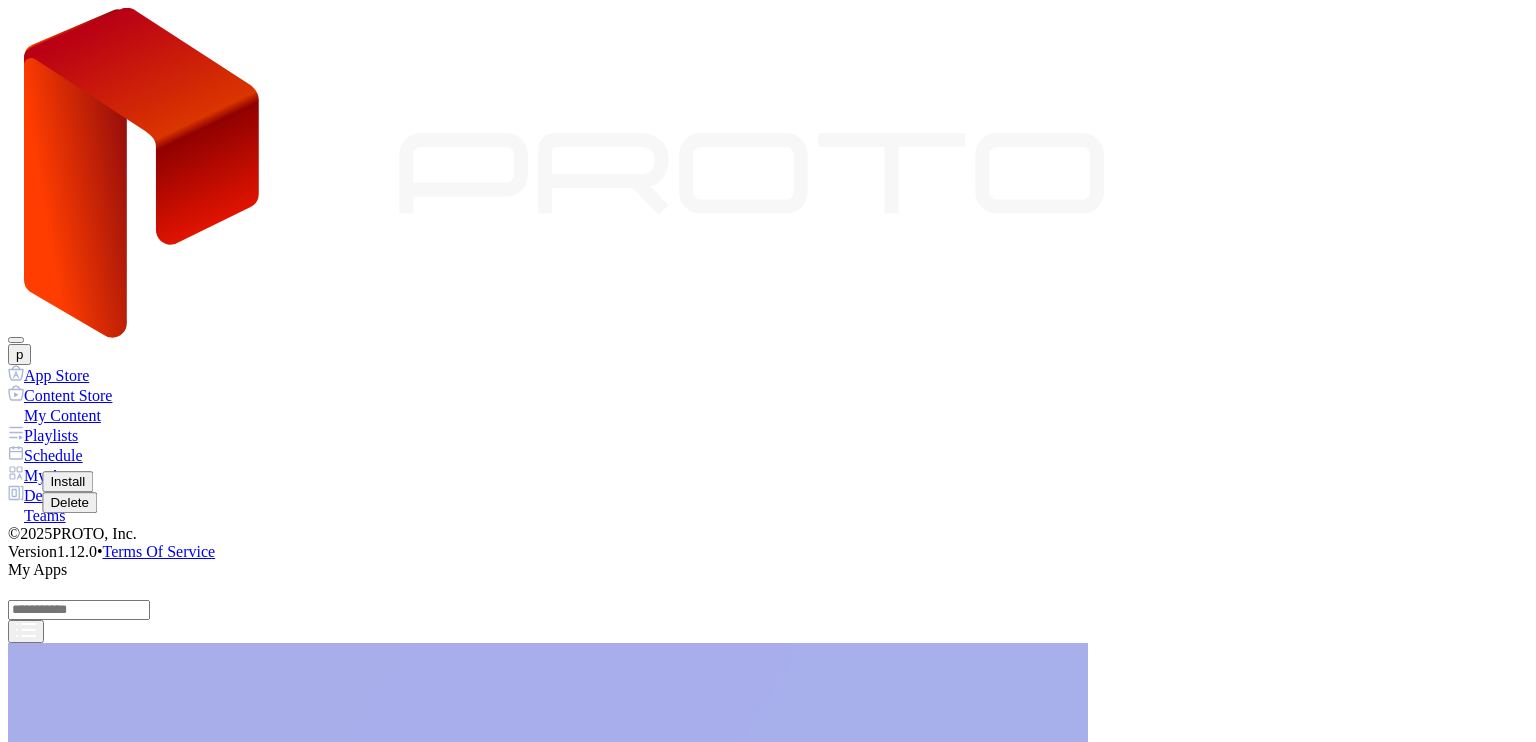 click on "Delete" at bounding box center (69, 502) 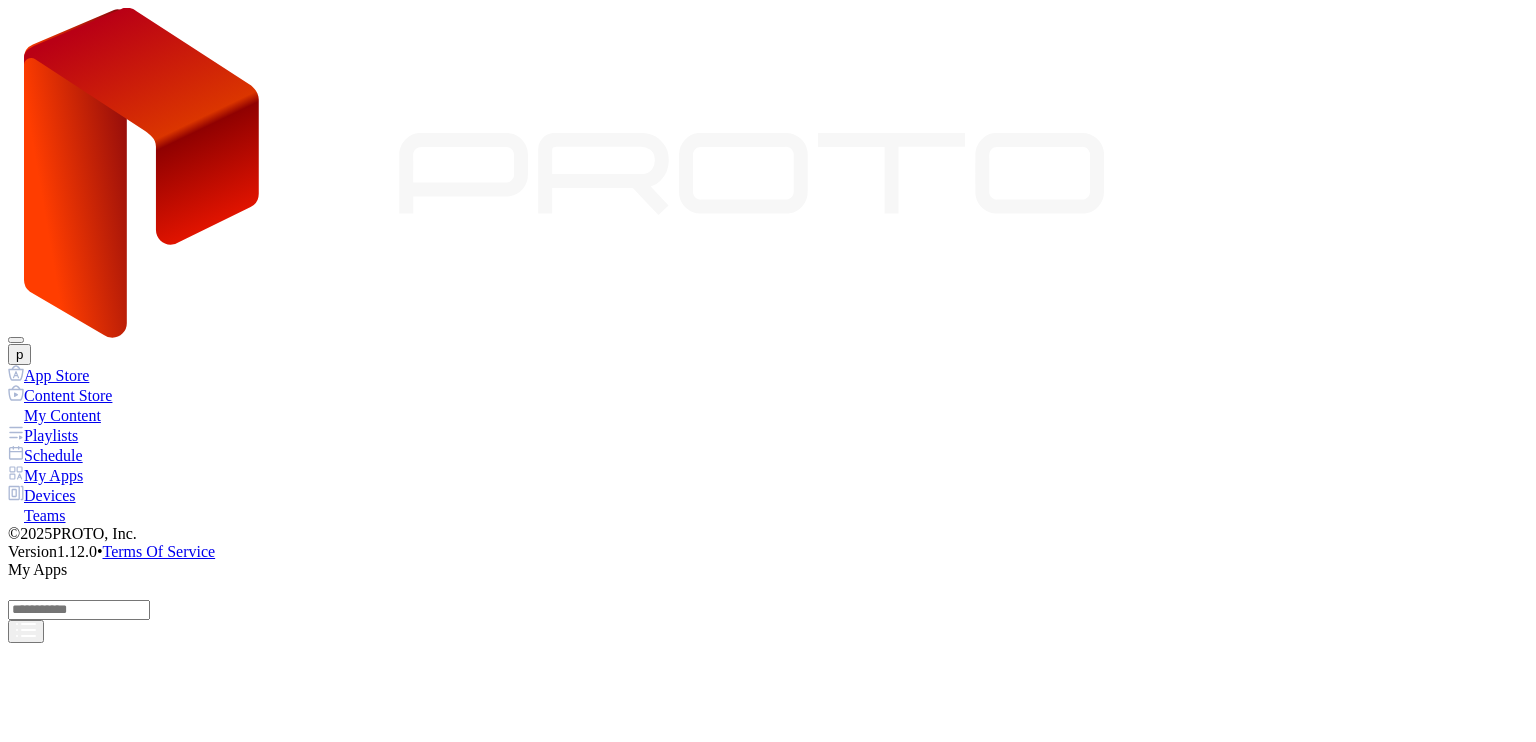 click at bounding box center [33, 2648] 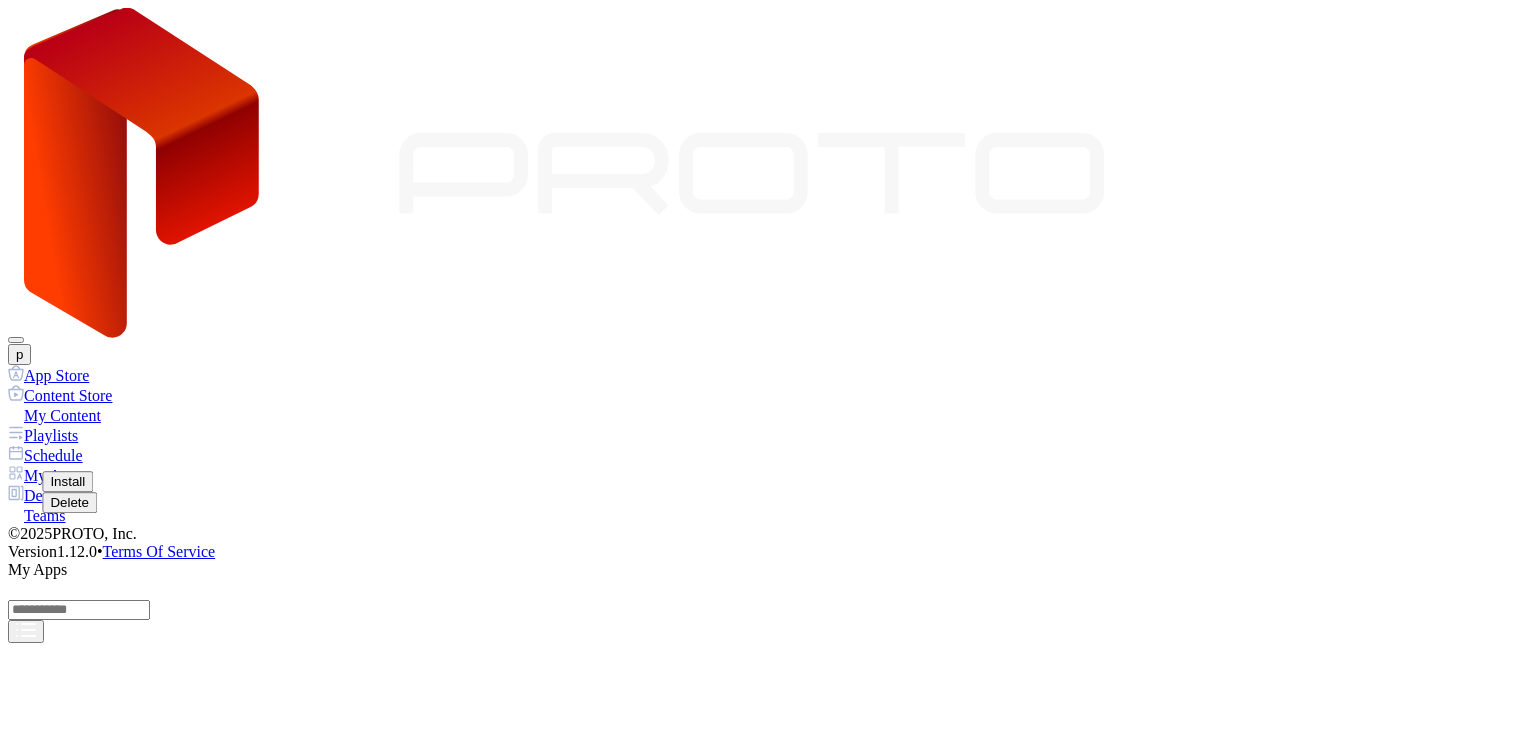 click on "Delete" at bounding box center (69, 502) 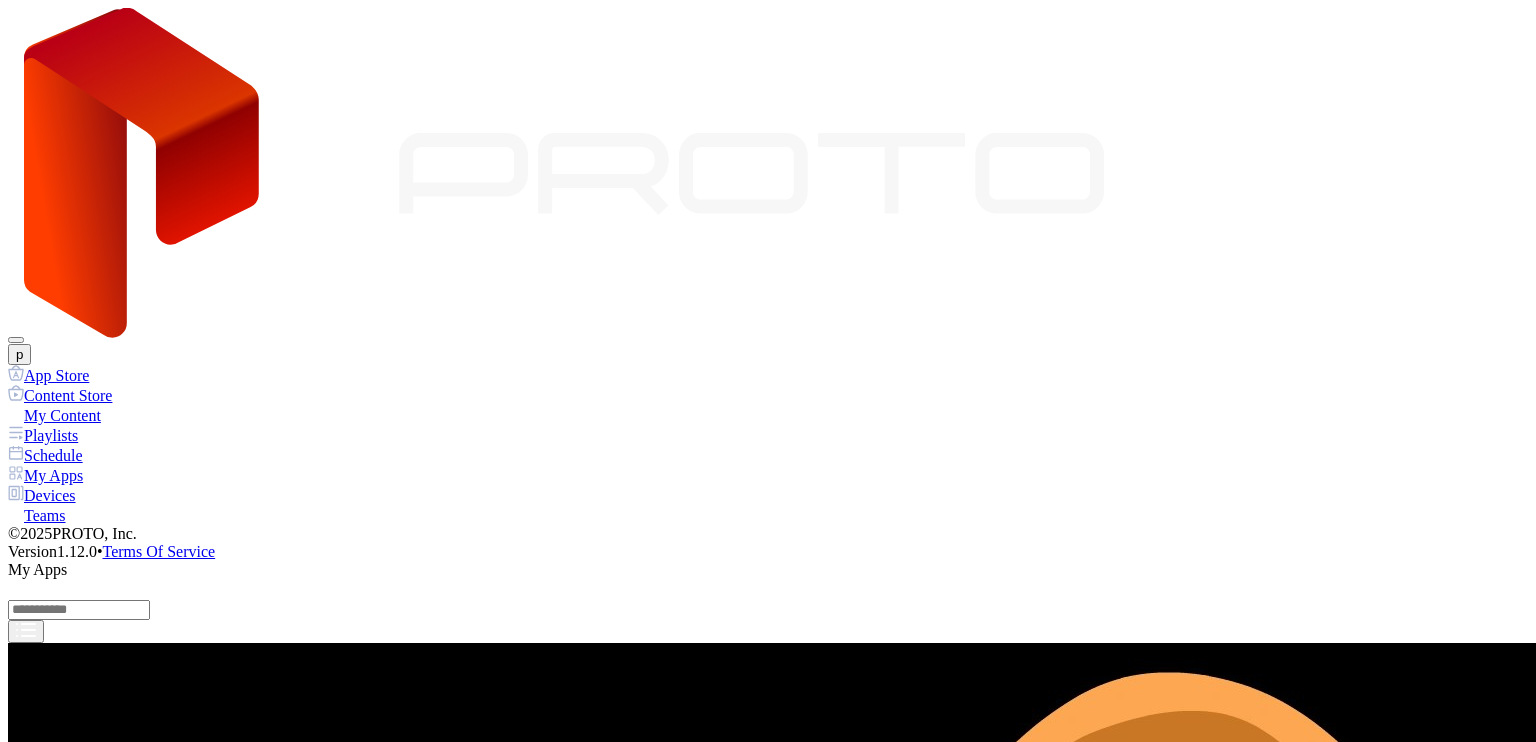 click at bounding box center [33, 3356] 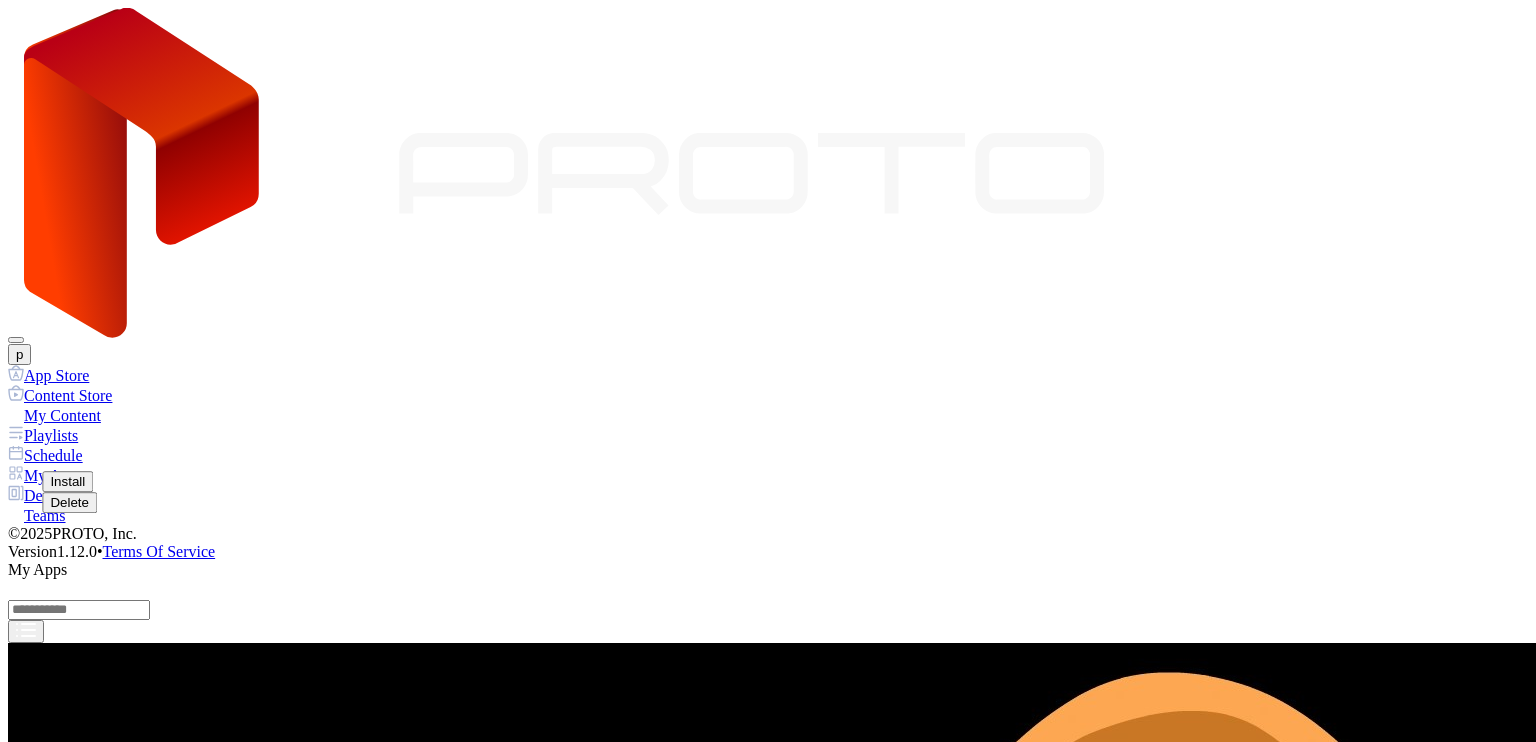 click on "Delete" at bounding box center (69, 502) 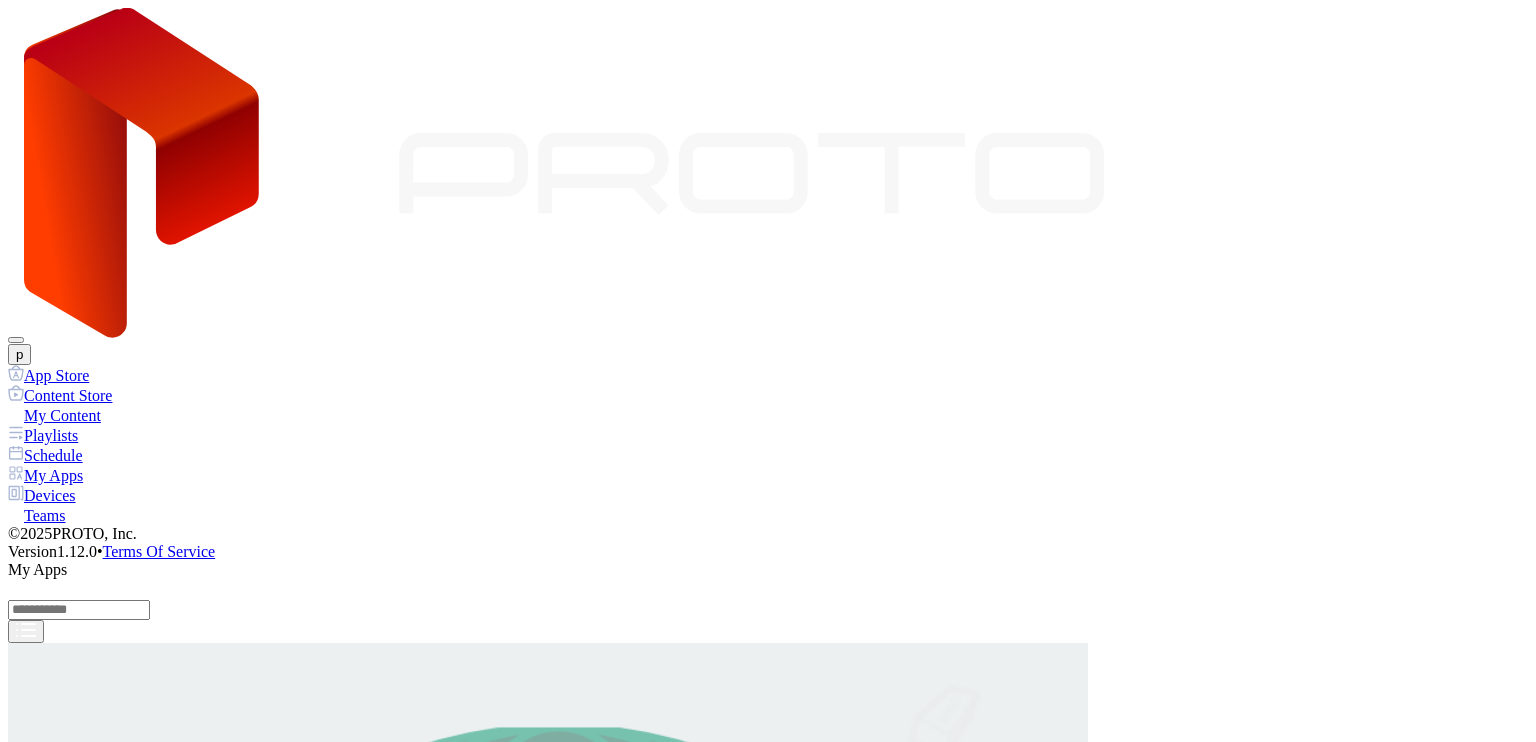 click at bounding box center [33, 1808] 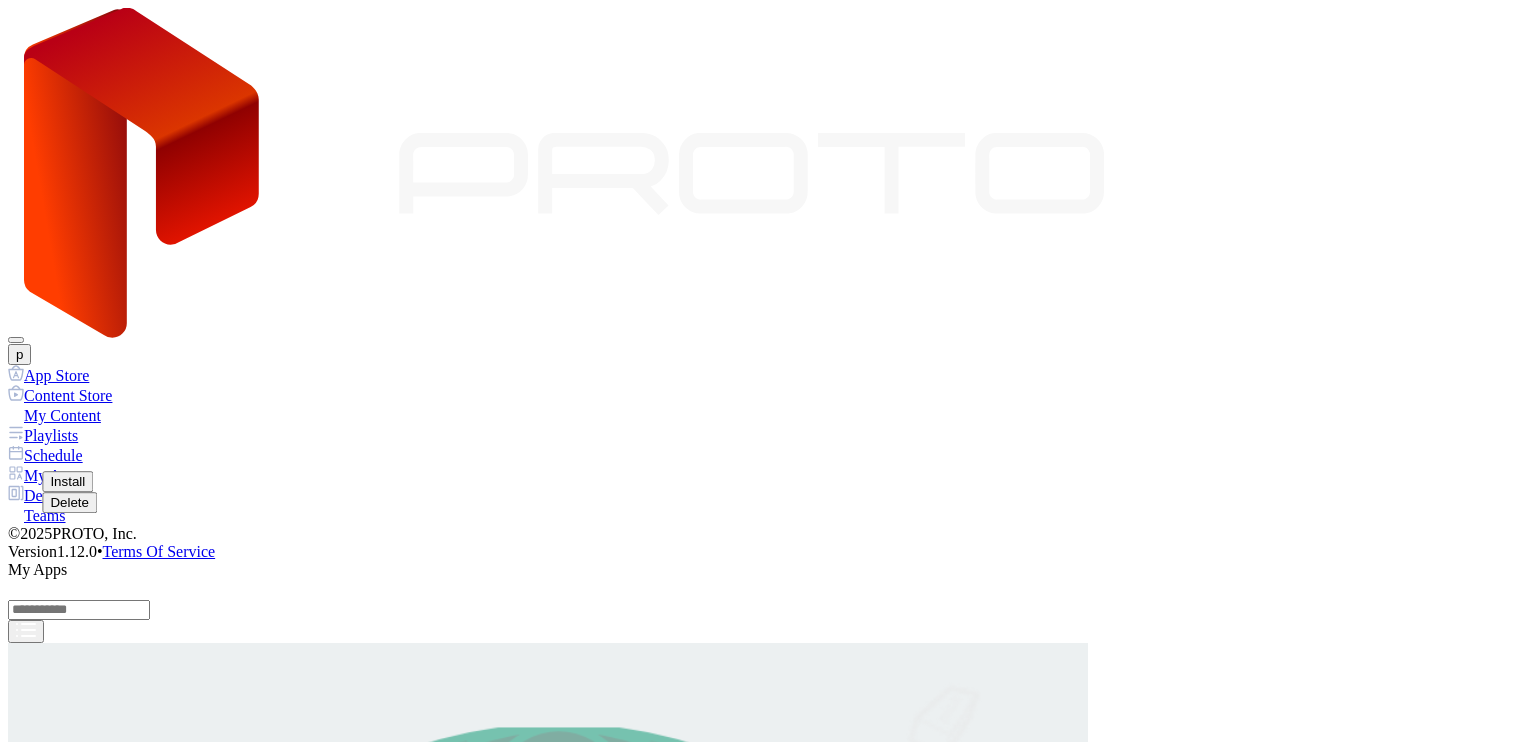 click on "Delete" at bounding box center [69, 502] 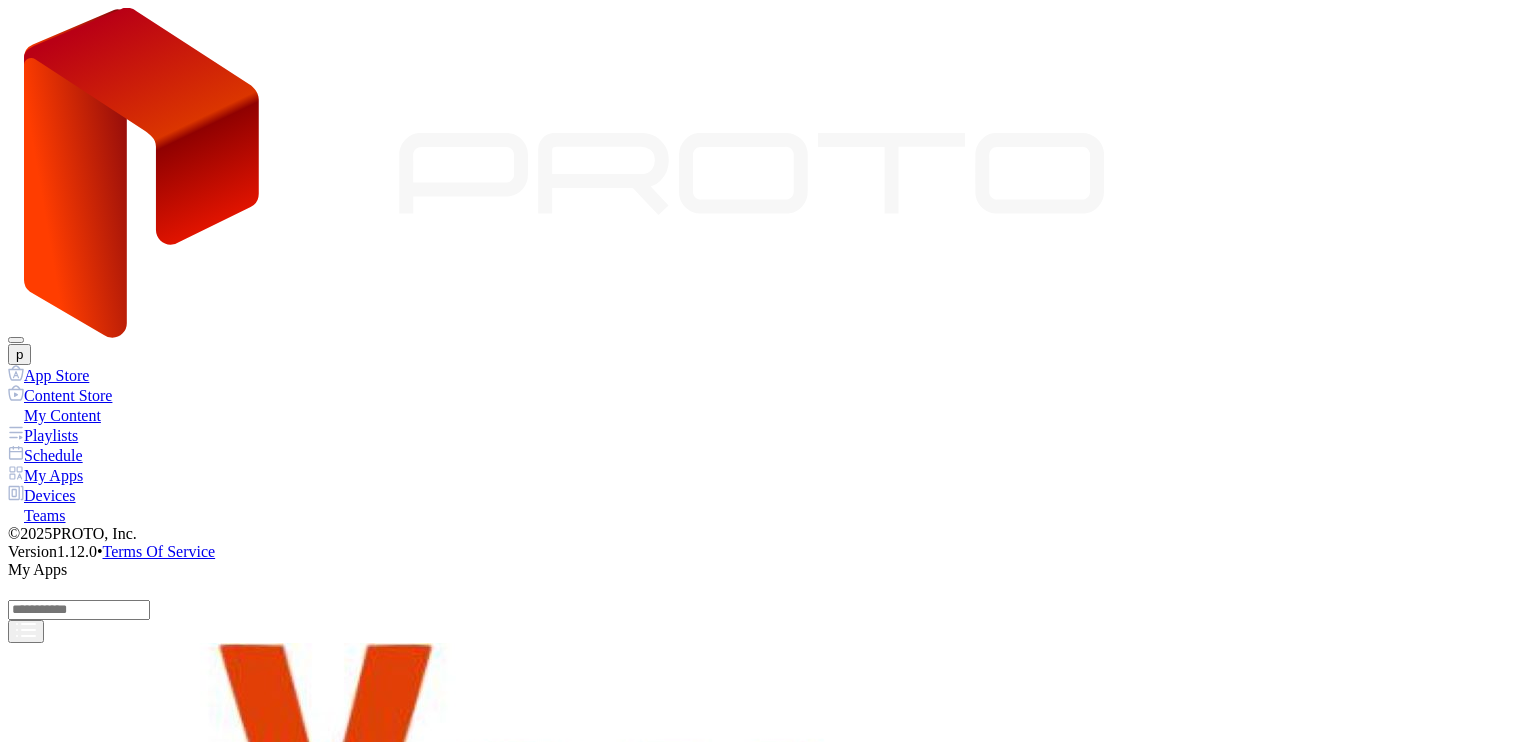 click at bounding box center [33, 1808] 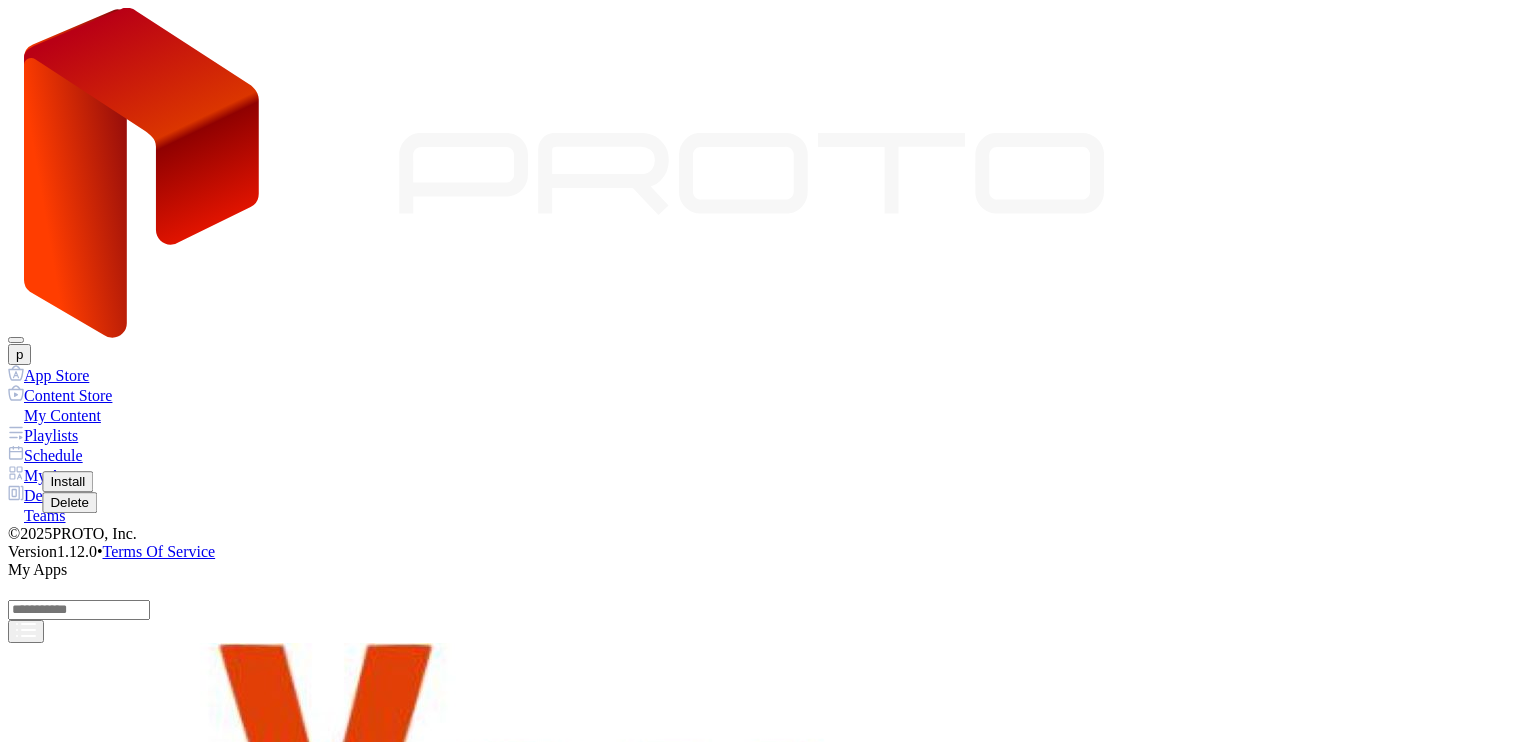 click on "Delete" at bounding box center (69, 502) 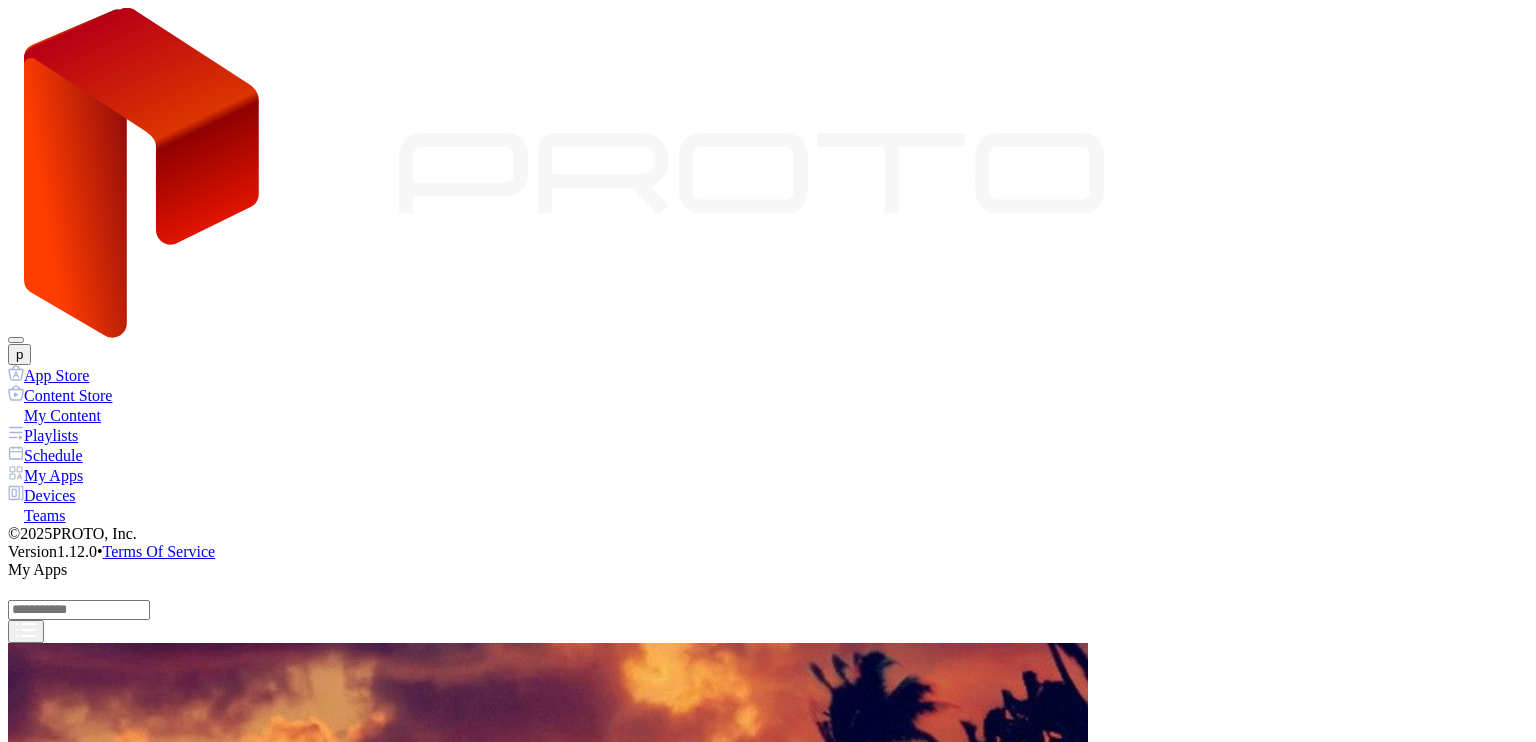 click 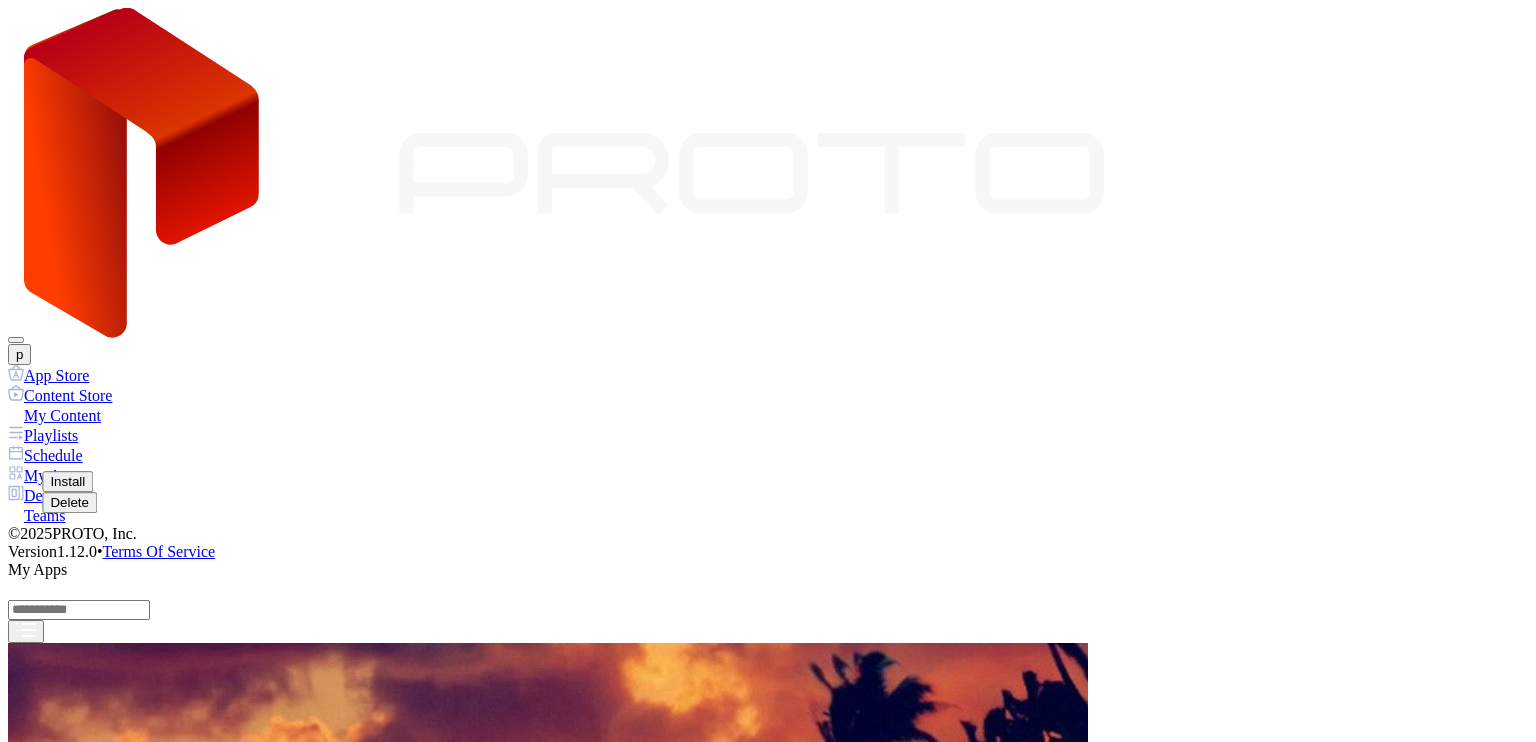 click on "Delete" at bounding box center [69, 502] 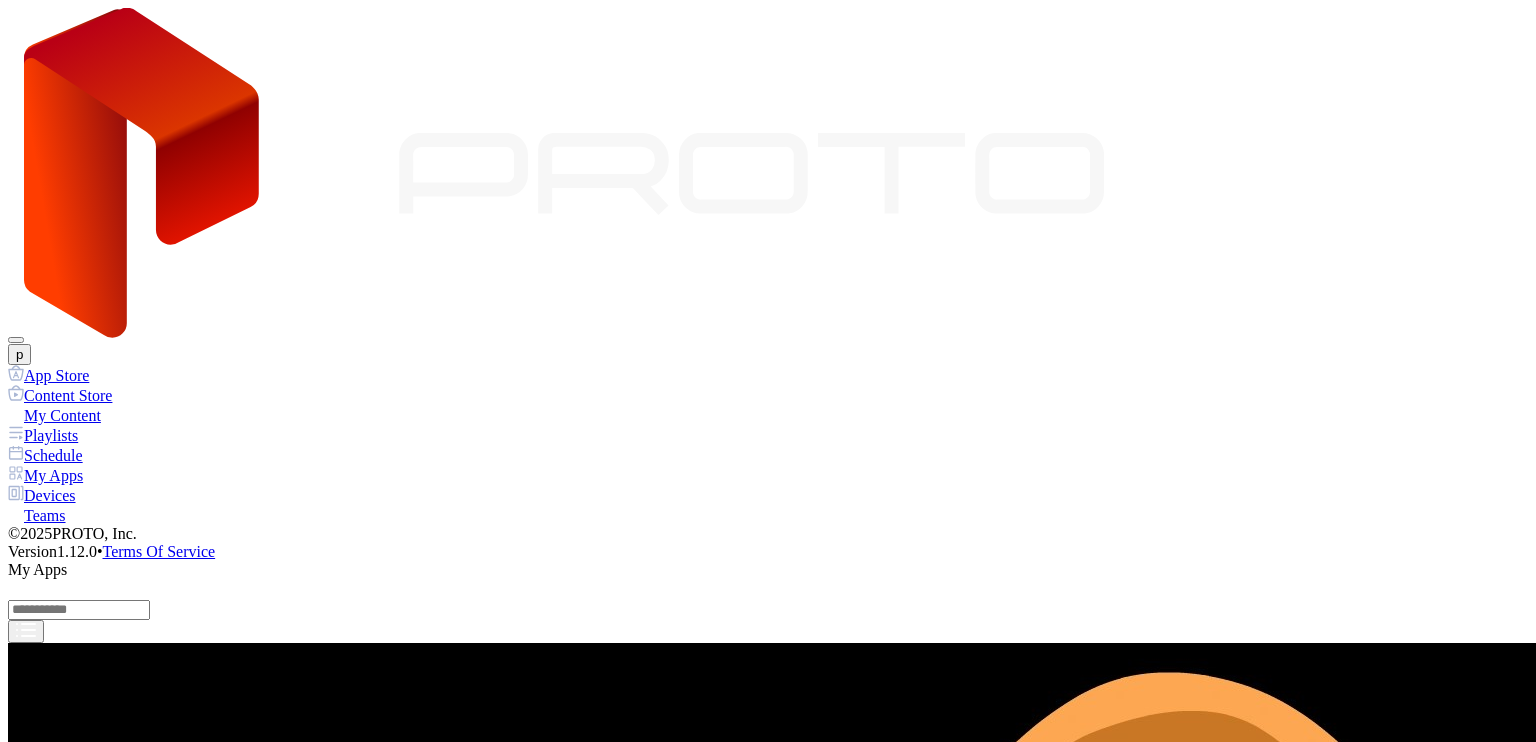 click 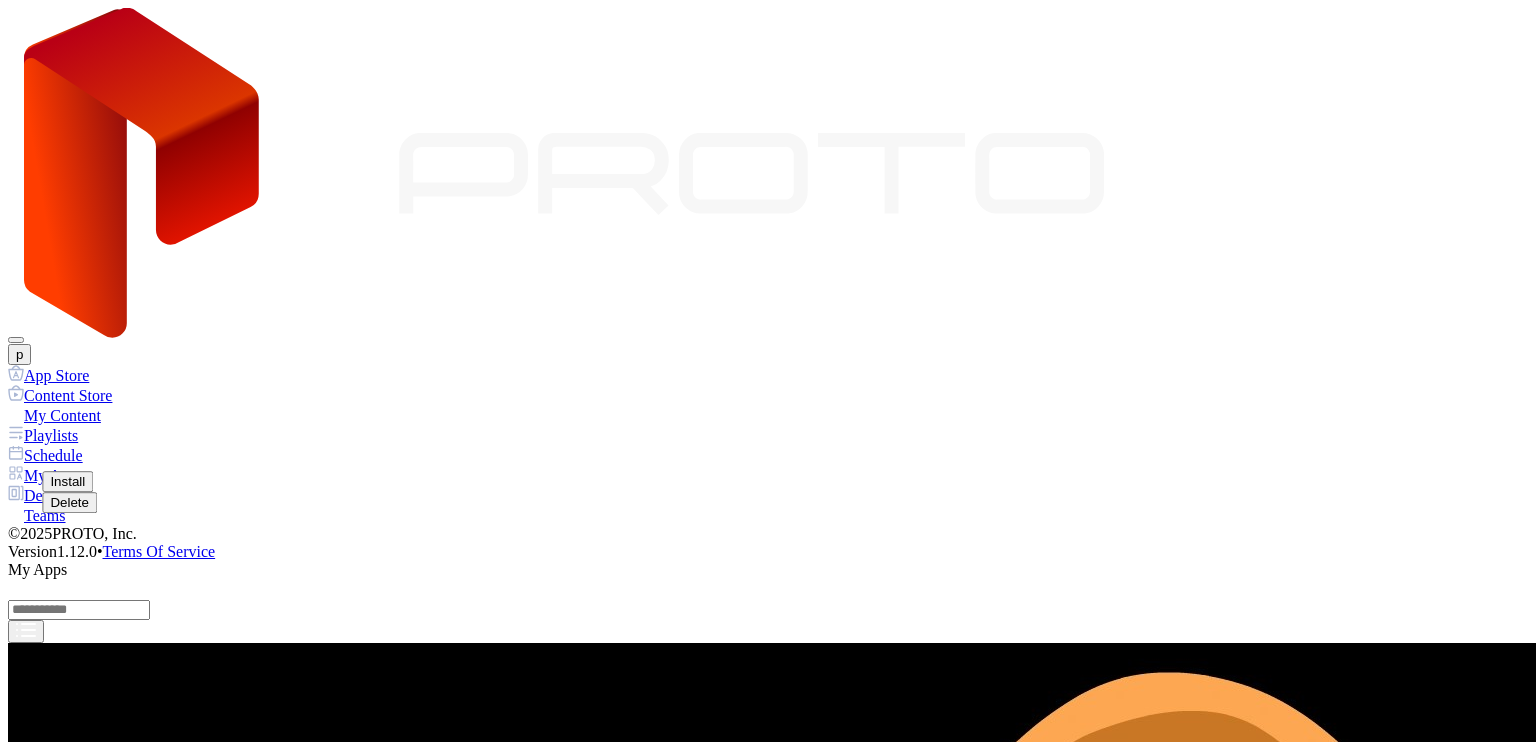 click on "Delete" at bounding box center (69, 502) 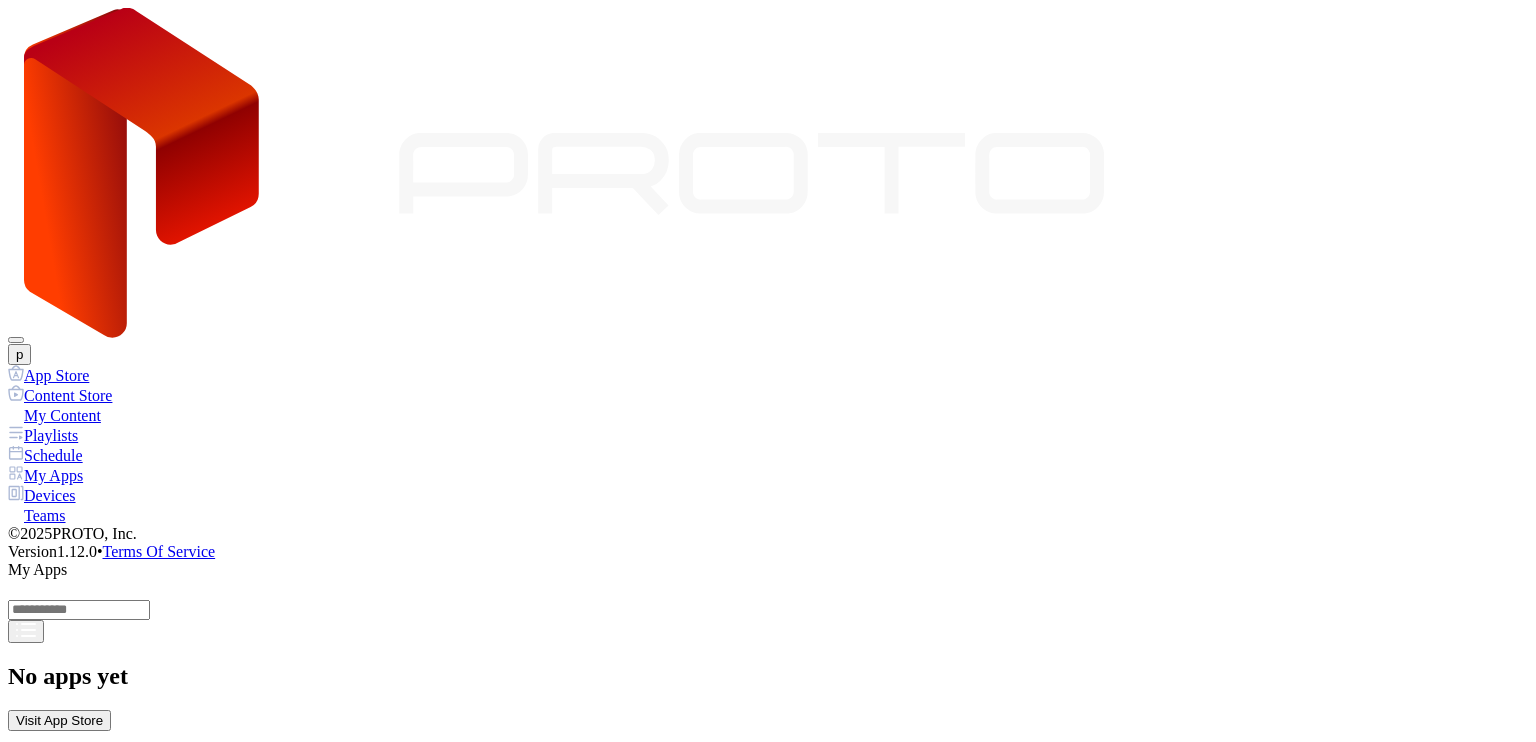 click on "My Content" at bounding box center (768, 415) 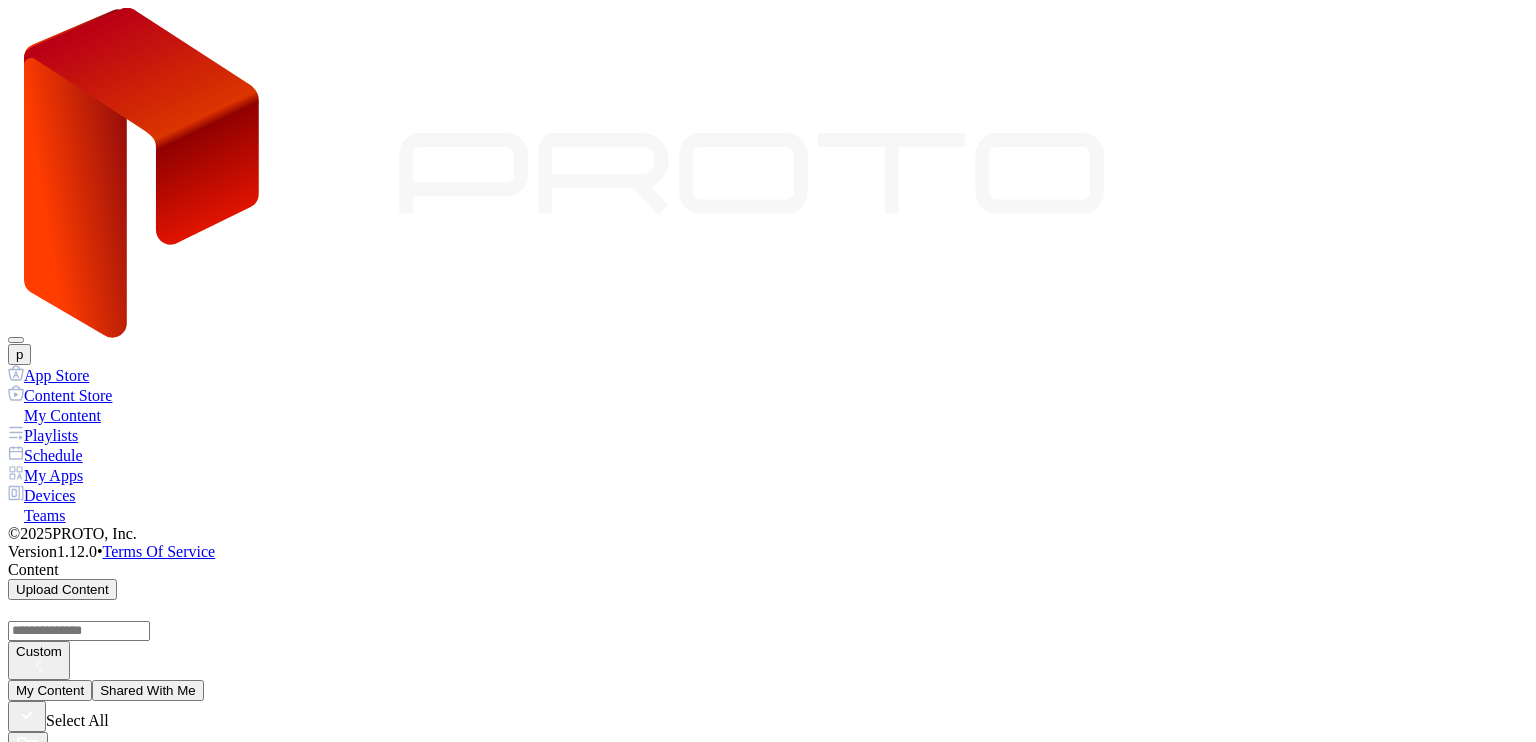 click on "Devices" at bounding box center [768, 495] 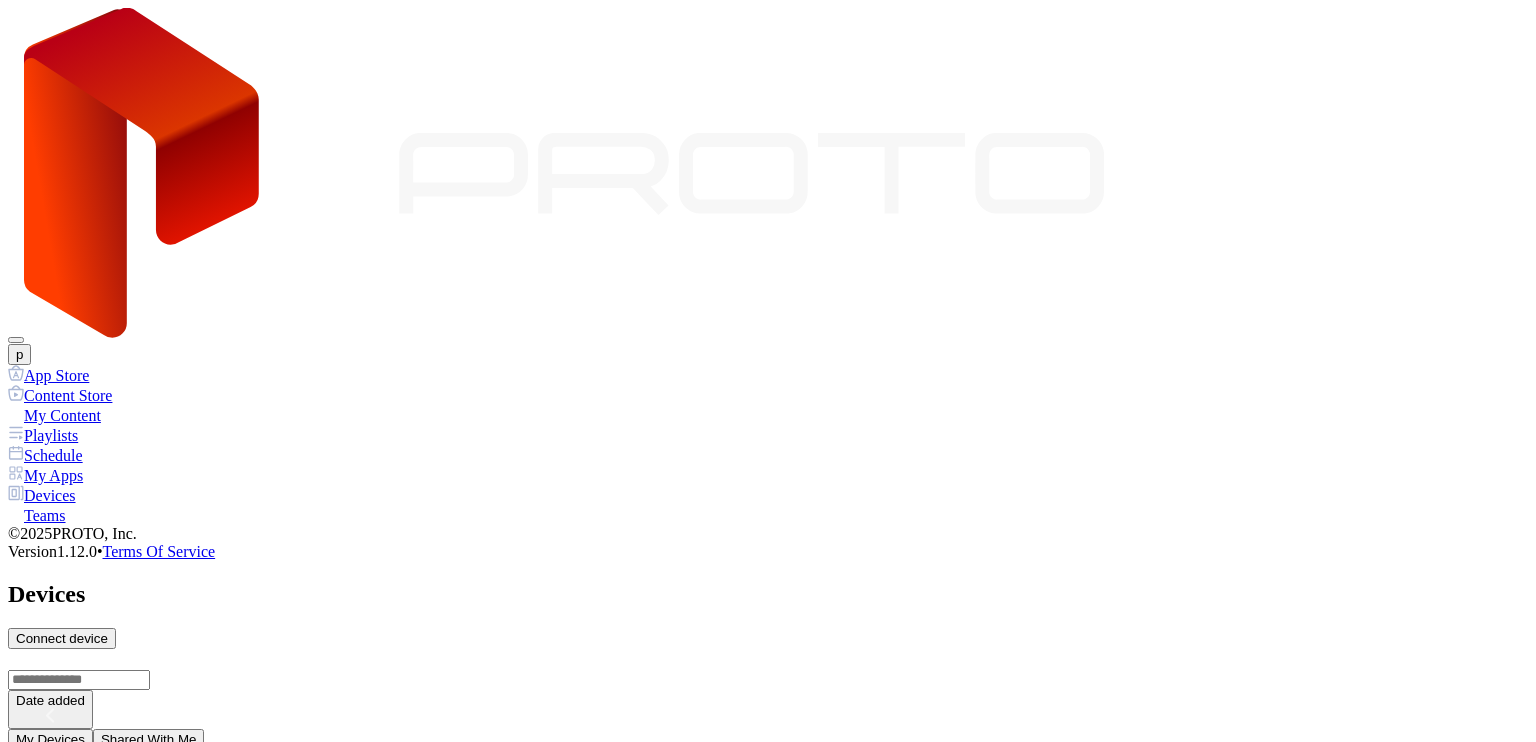 click on "SID:  AUTO-TEST-DEVICE-01" at bounding box center (768, 957) 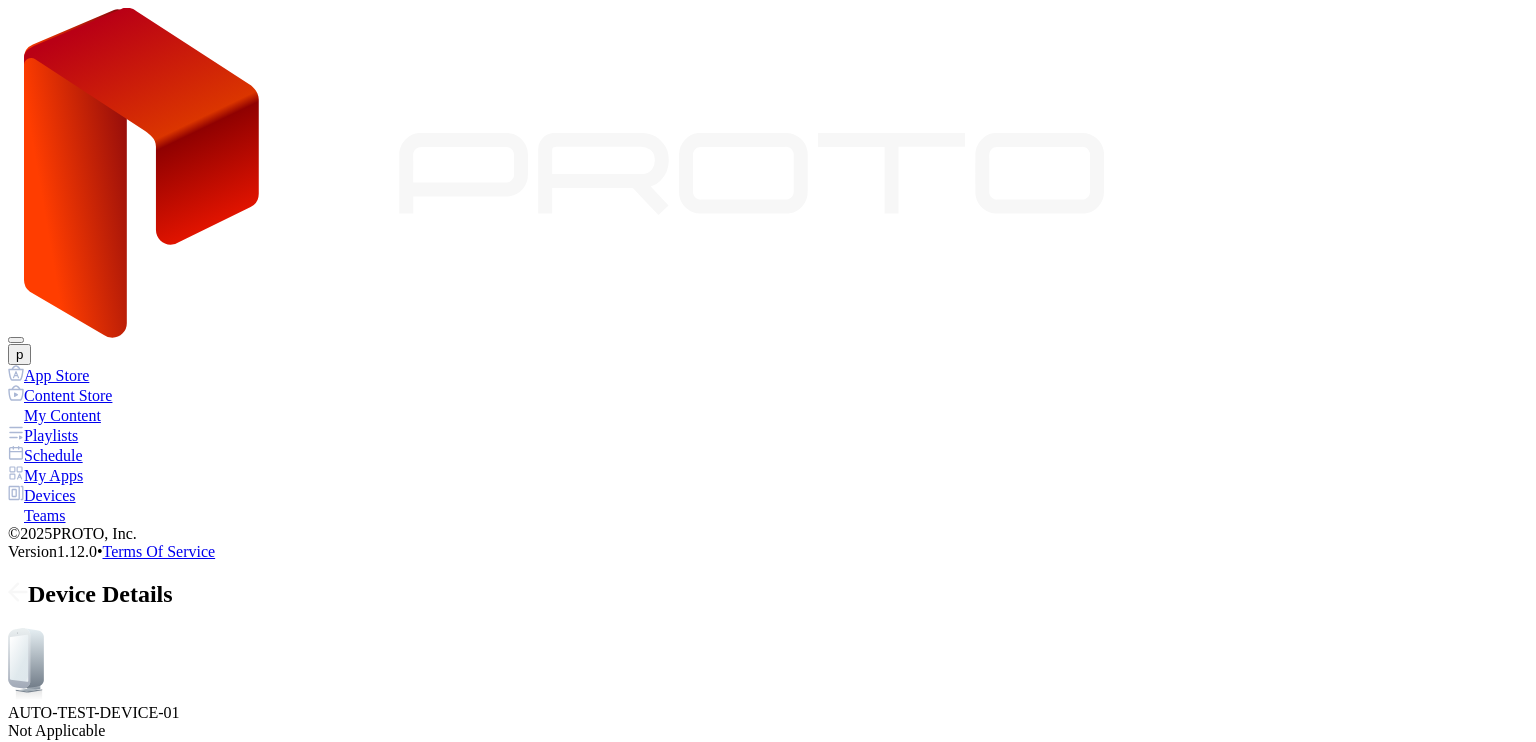 click on "Apps" at bounding box center (159, 837) 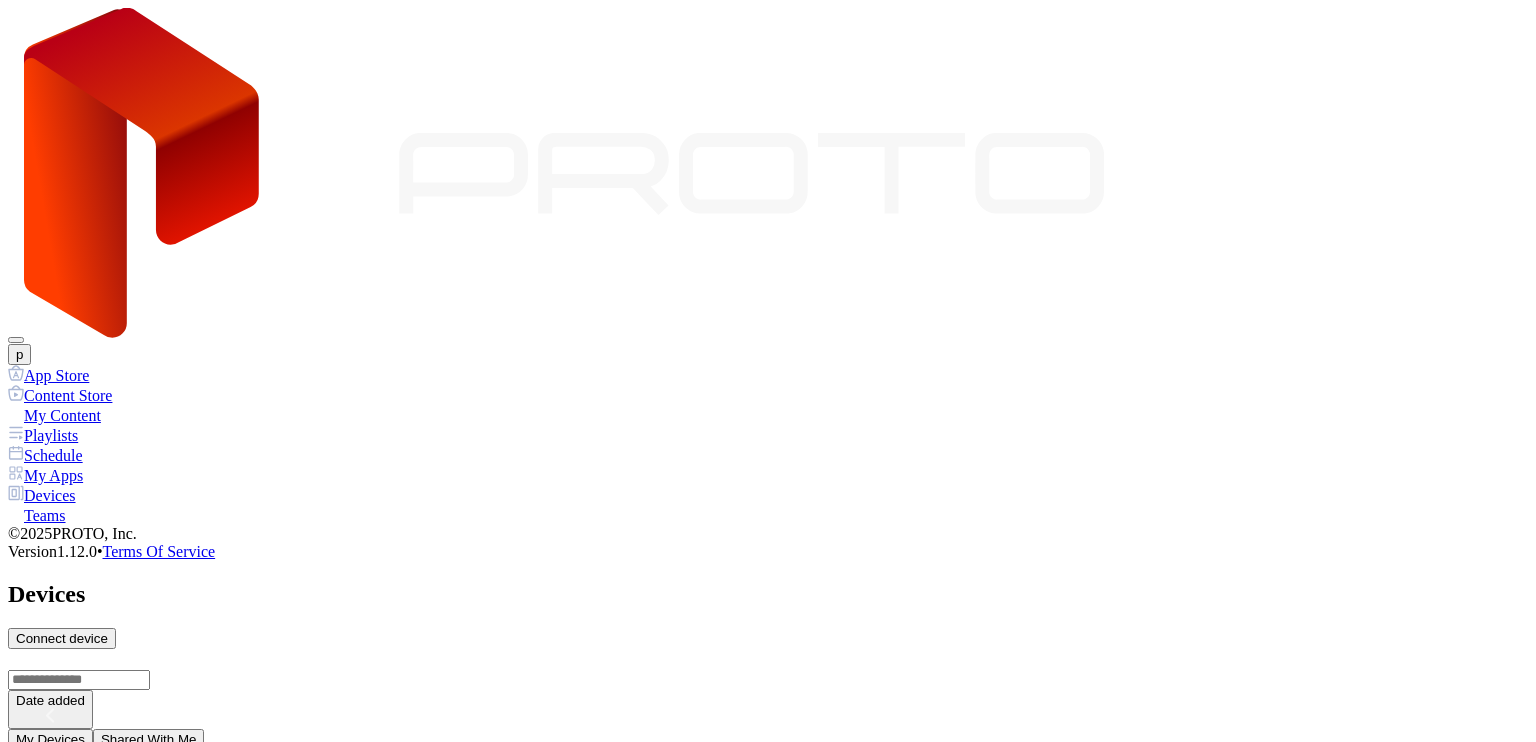 click on "2HBM163 SID:  2HBM163" at bounding box center (768, 1124) 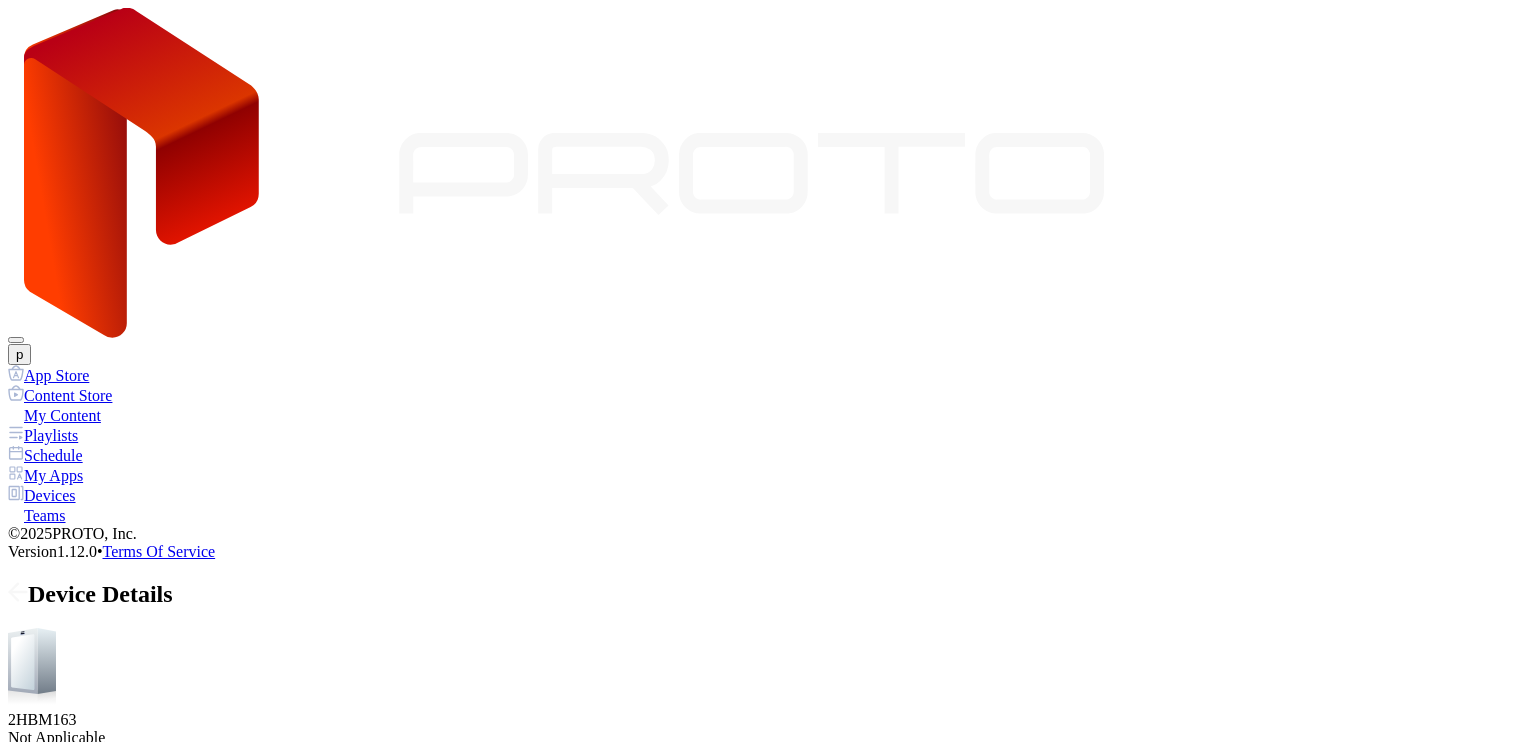 click on "Apps" at bounding box center (159, 844) 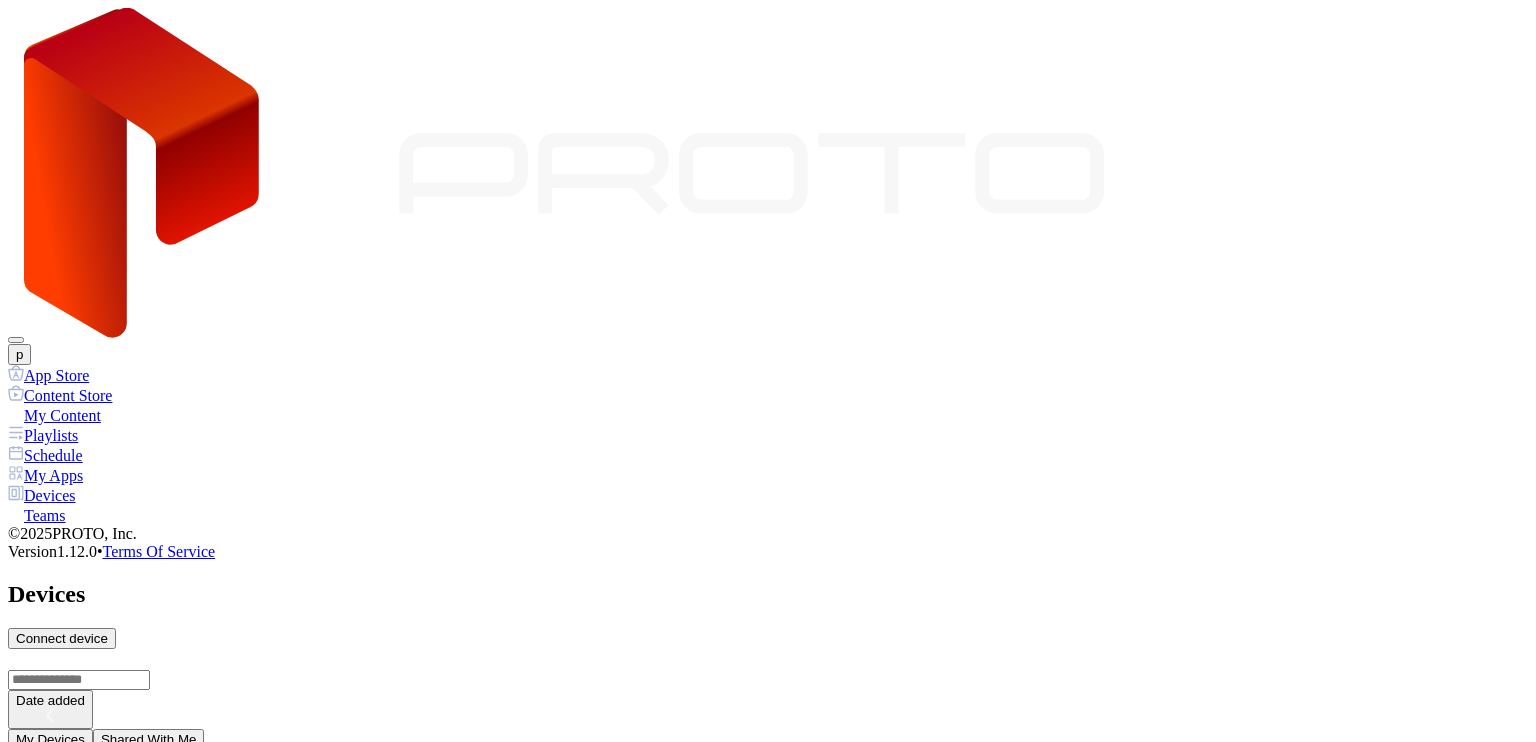 click on "LOCAL-AUTOTESTING-ONLINE SID:  LOCAL-AUTOTESTING-ONLINE" at bounding box center (768, 1331) 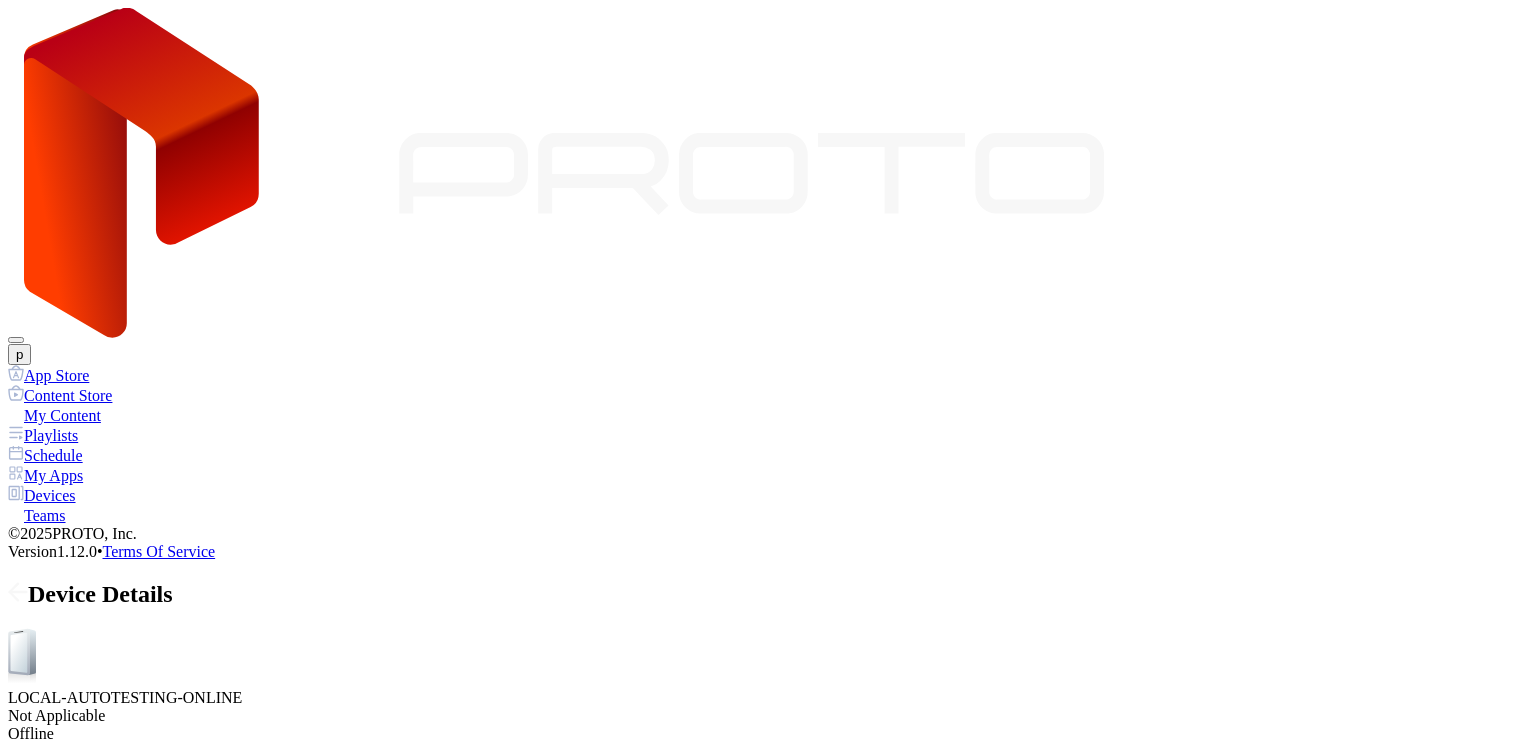 click on "Apps" at bounding box center [159, 822] 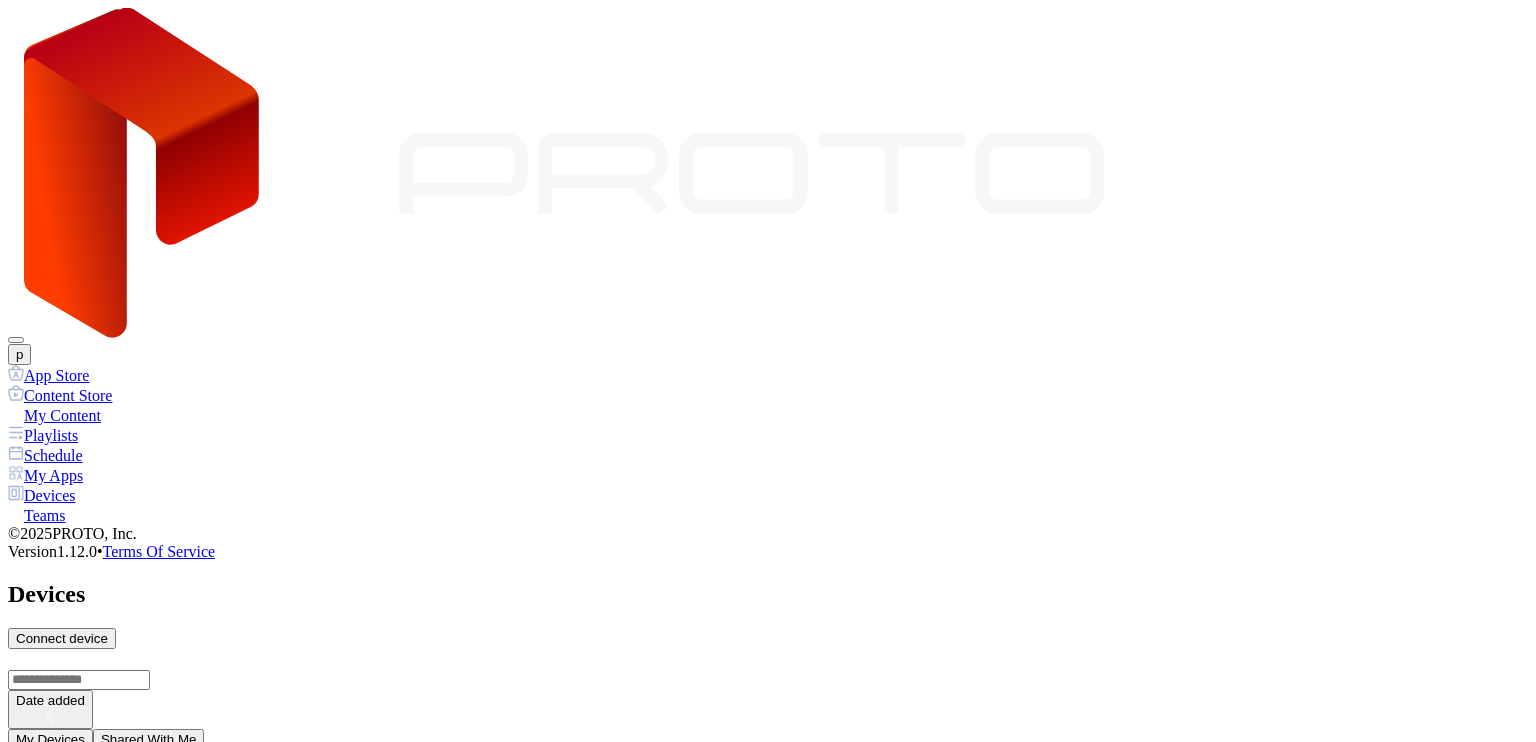 click on "Shared With Me" at bounding box center [149, 739] 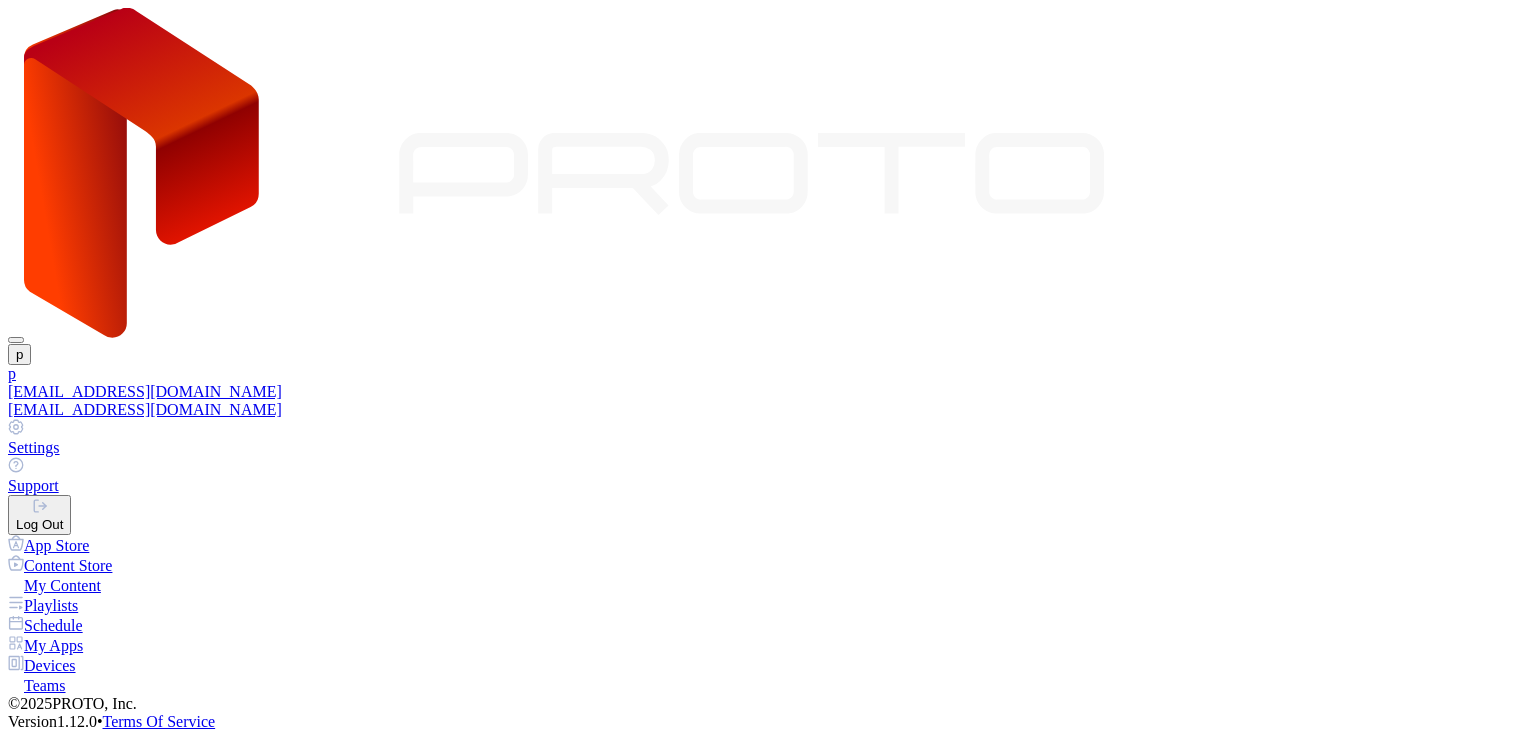 click on "[EMAIL_ADDRESS][DOMAIN_NAME]" at bounding box center [768, 392] 